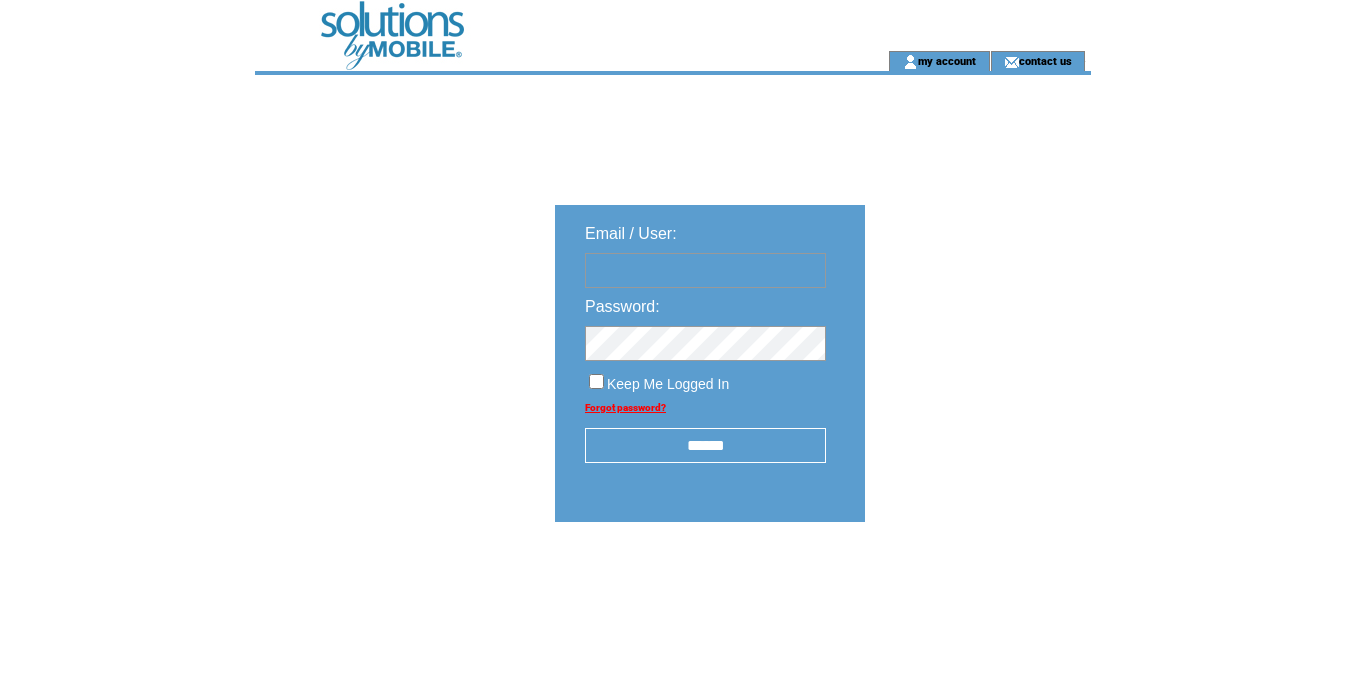 scroll, scrollTop: 0, scrollLeft: 0, axis: both 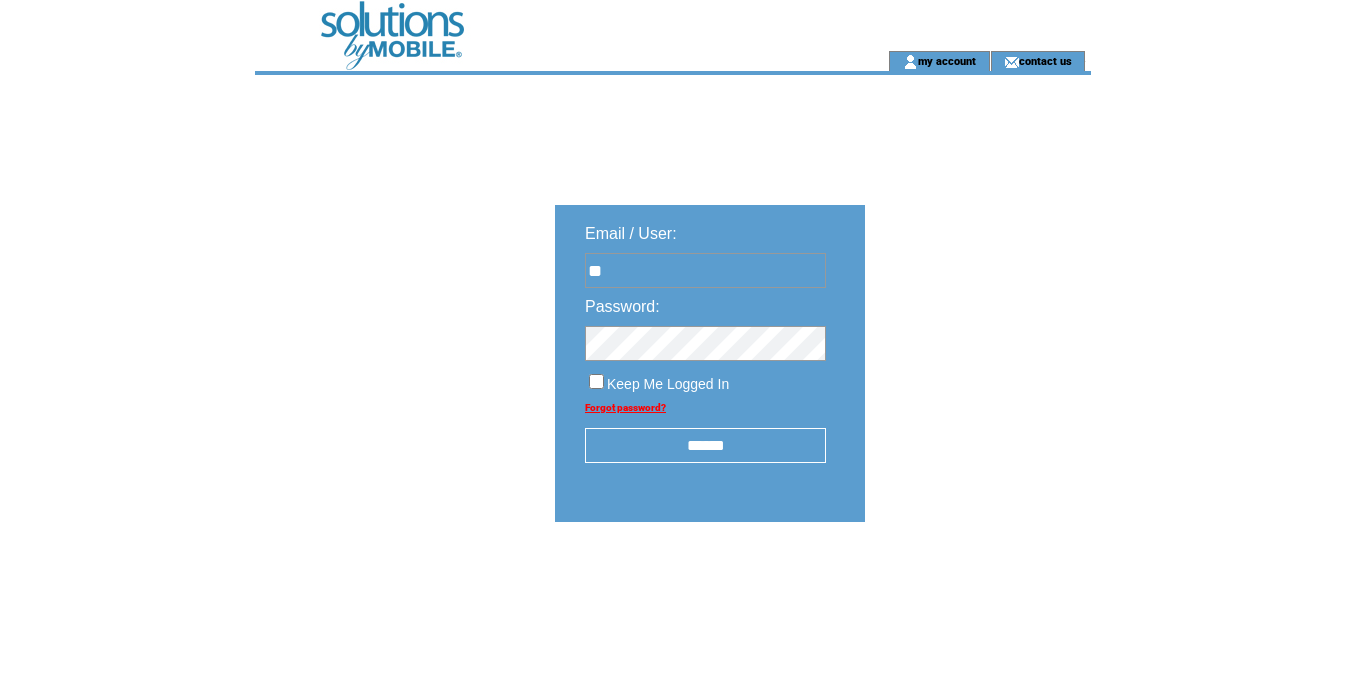 type on "**********" 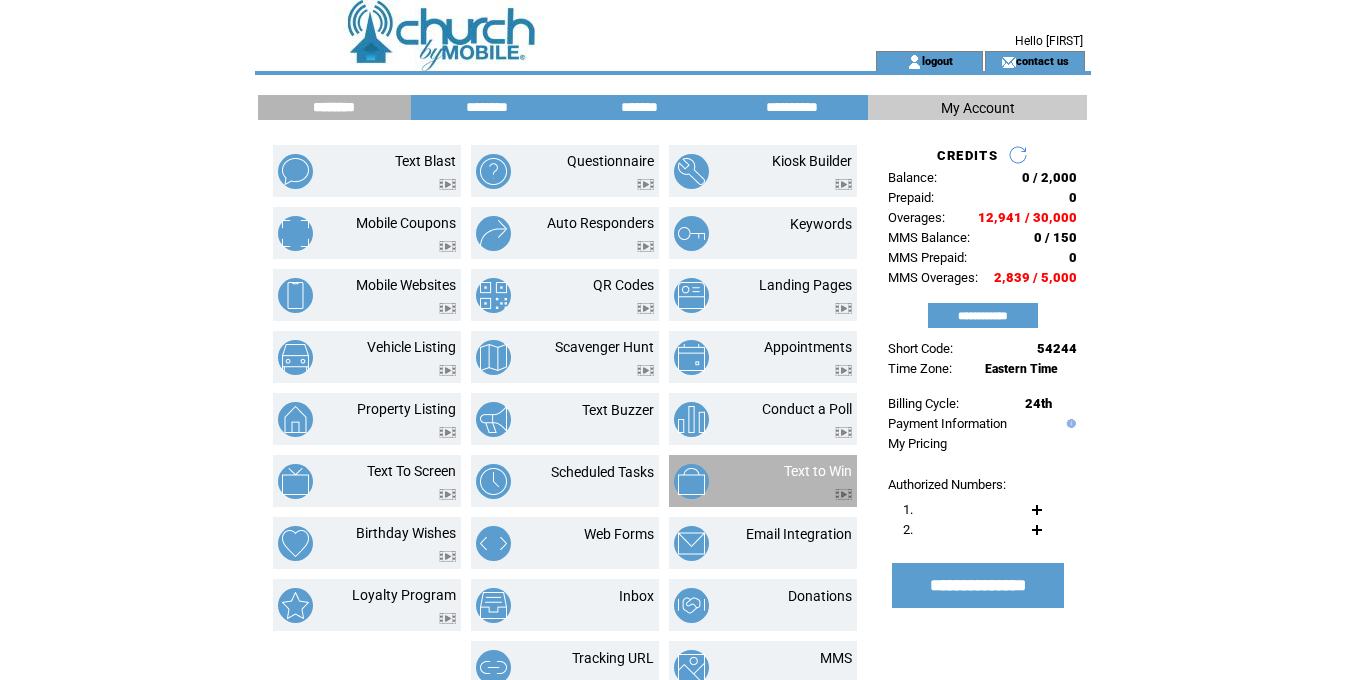 scroll, scrollTop: 0, scrollLeft: 0, axis: both 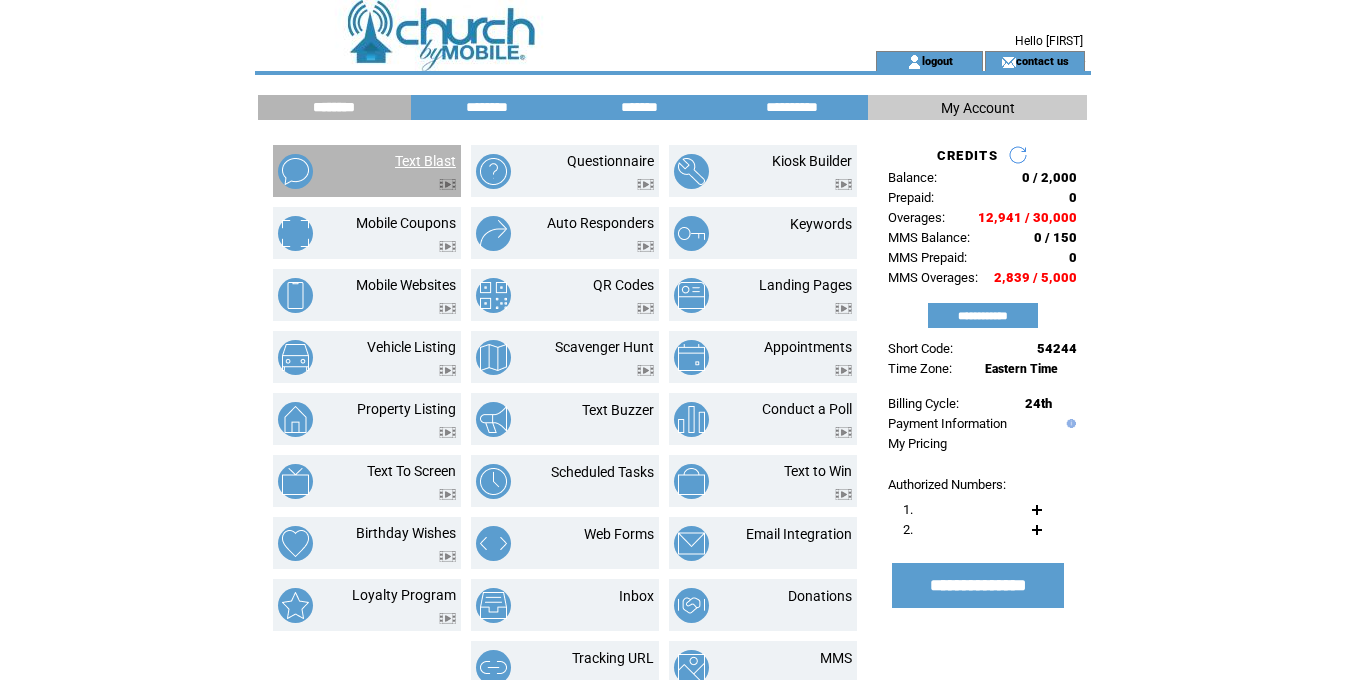 click on "Text Blast" at bounding box center [425, 161] 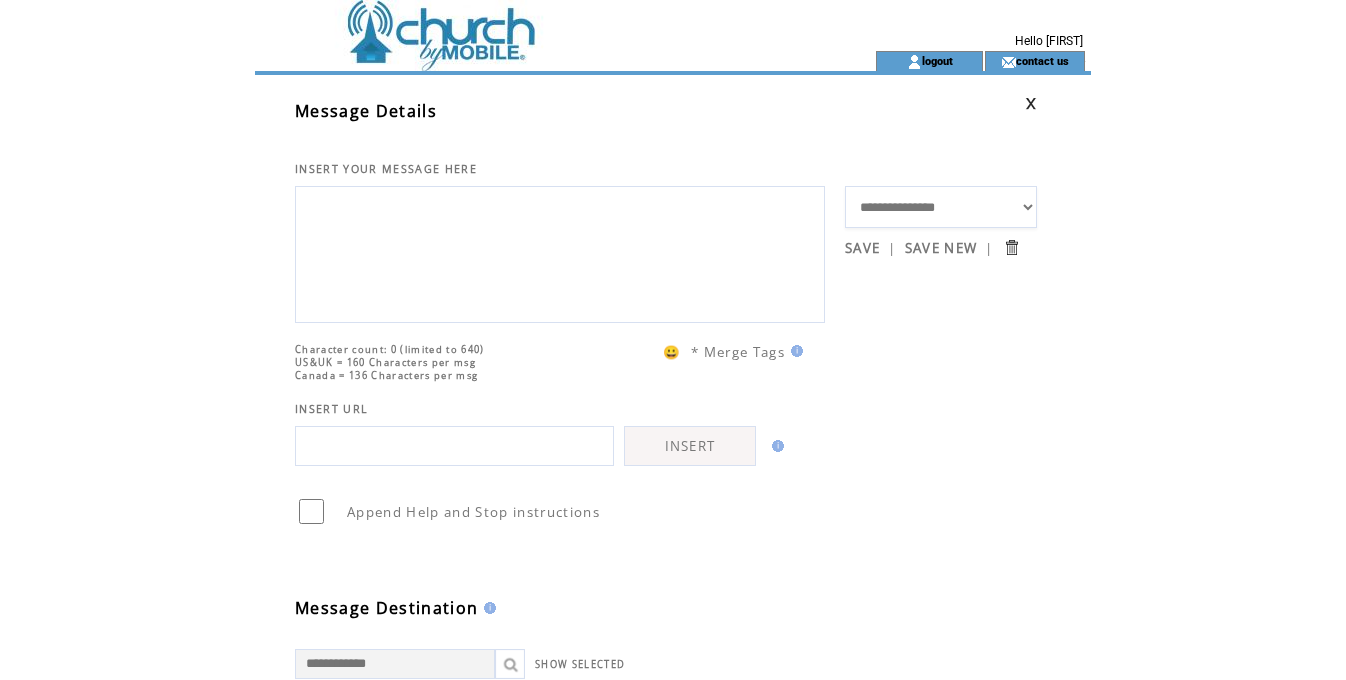 scroll, scrollTop: 0, scrollLeft: 0, axis: both 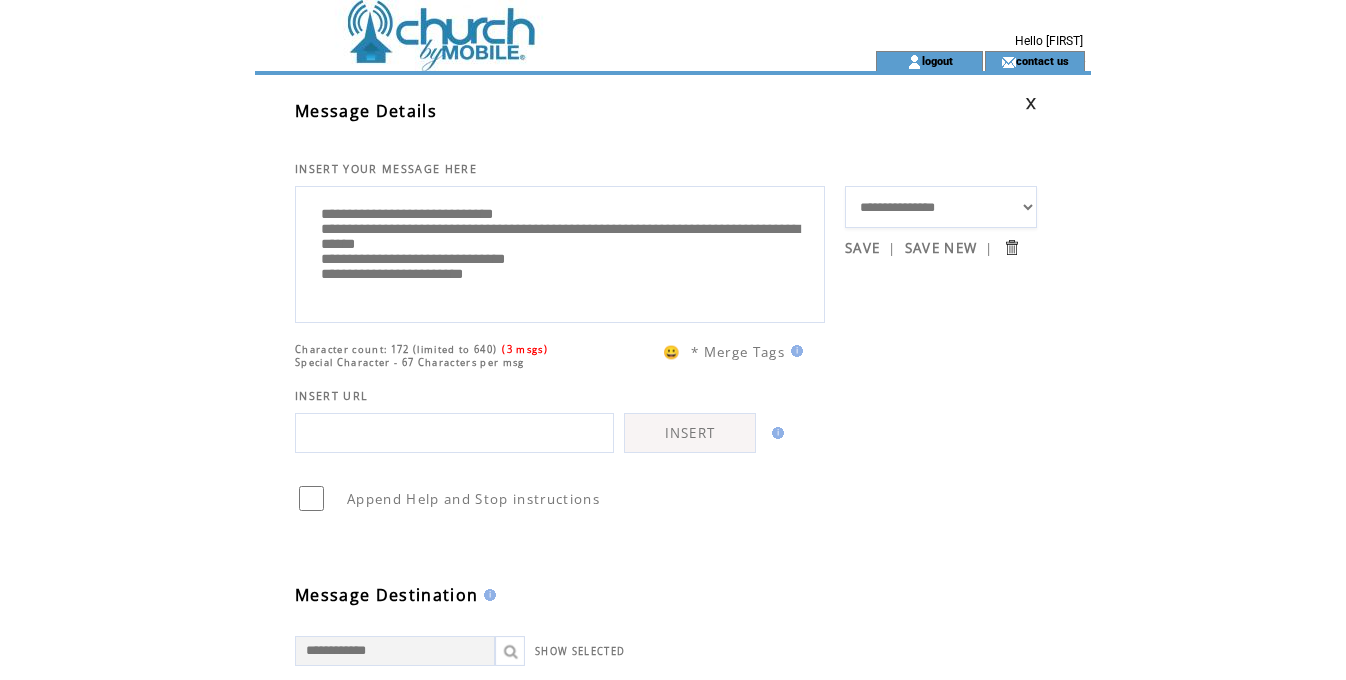 drag, startPoint x: 341, startPoint y: 276, endPoint x: 620, endPoint y: 276, distance: 279 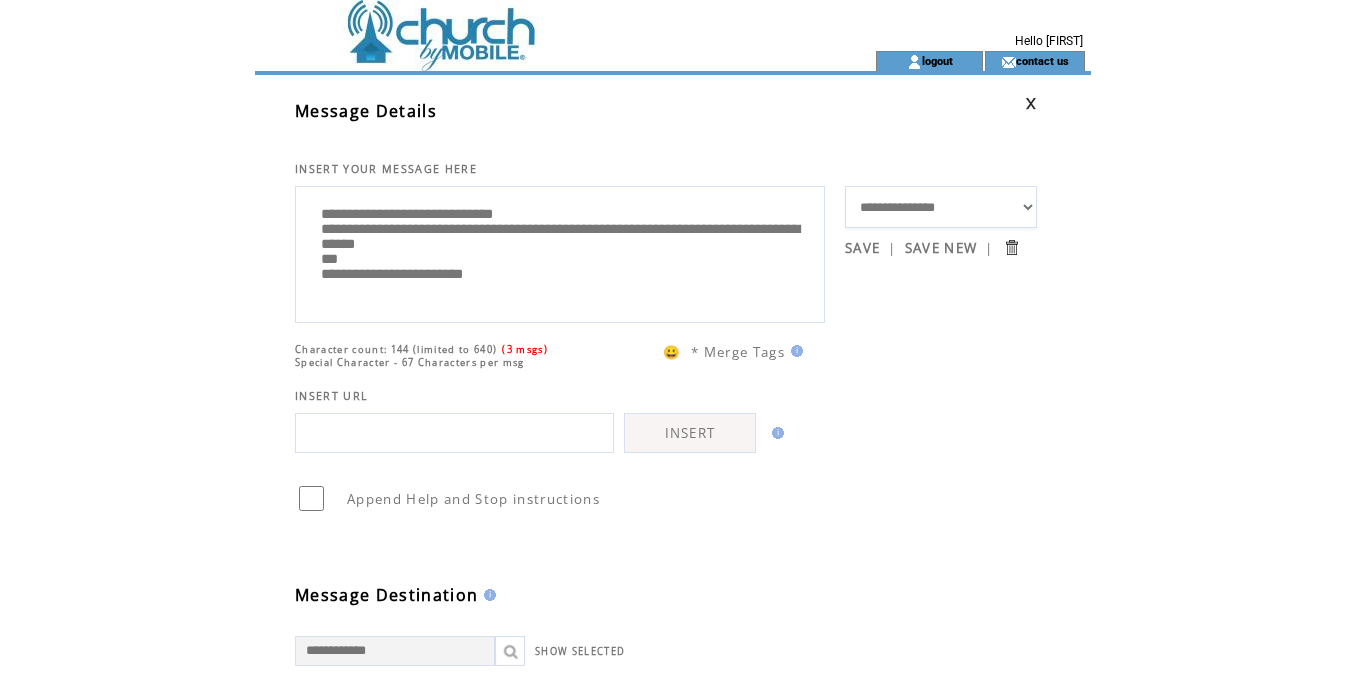 paste on "**********" 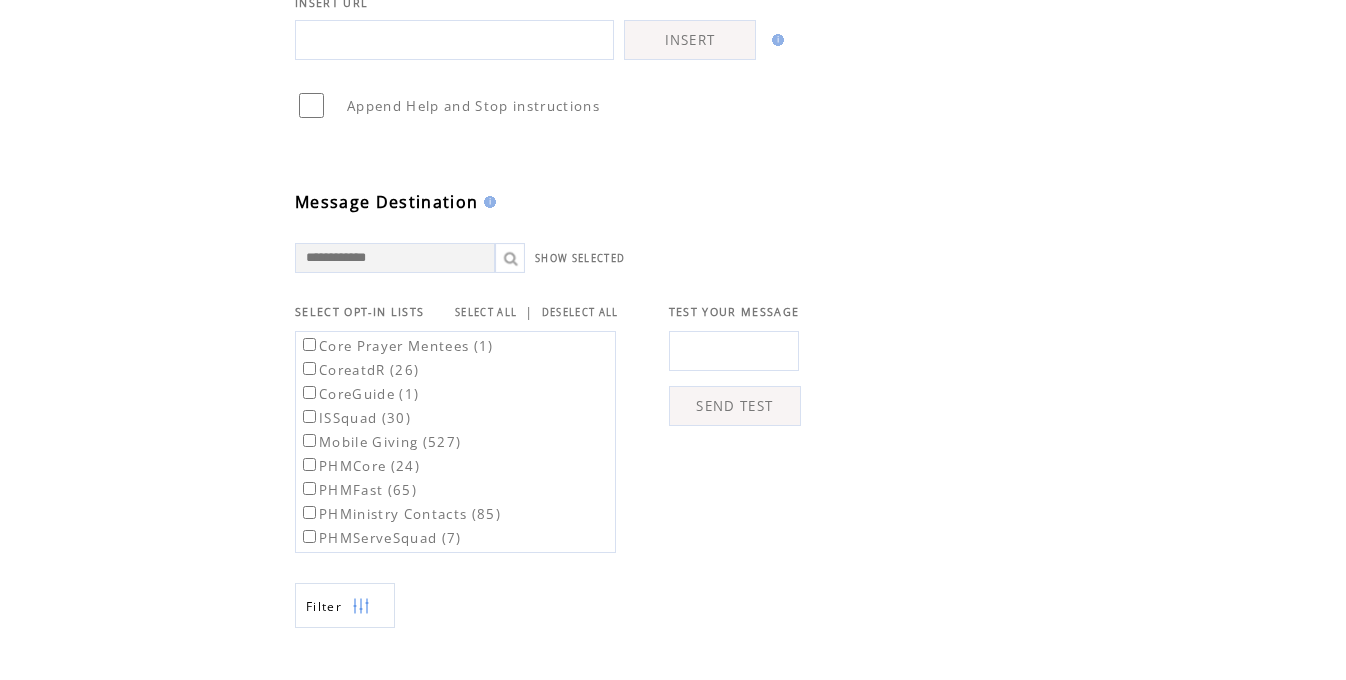 scroll, scrollTop: 419, scrollLeft: 0, axis: vertical 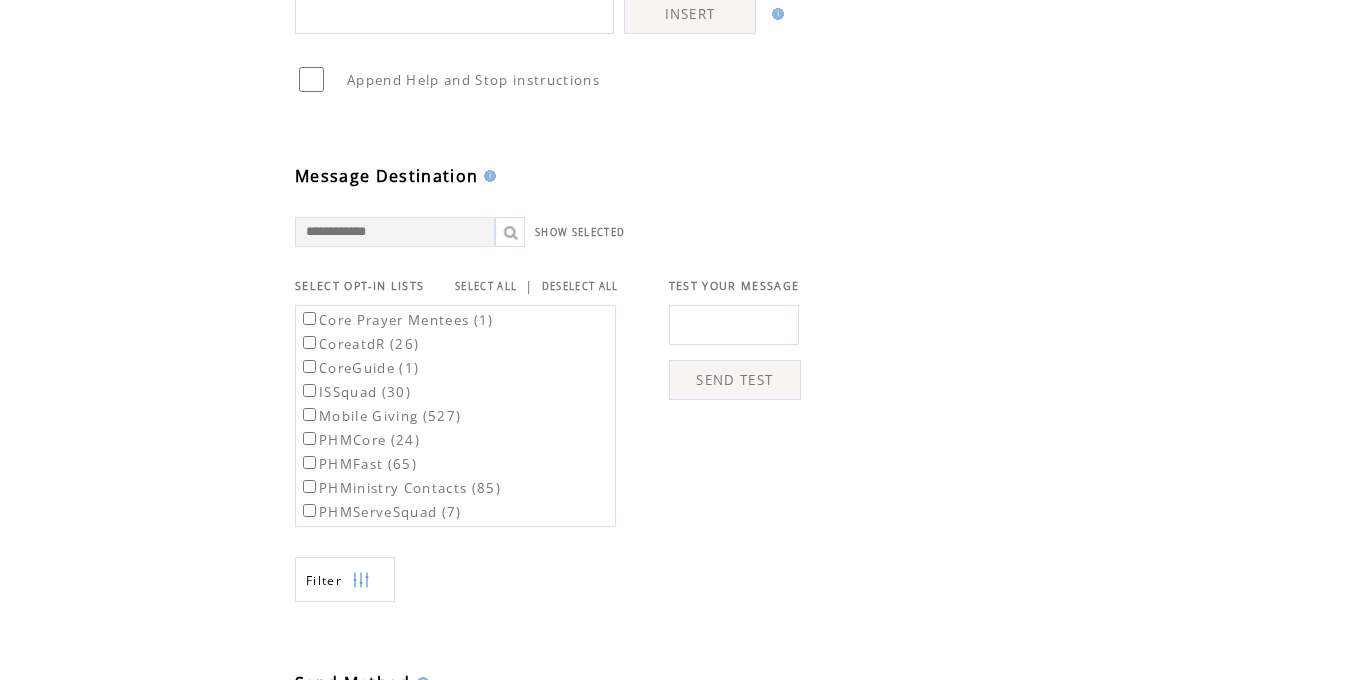 type on "**********" 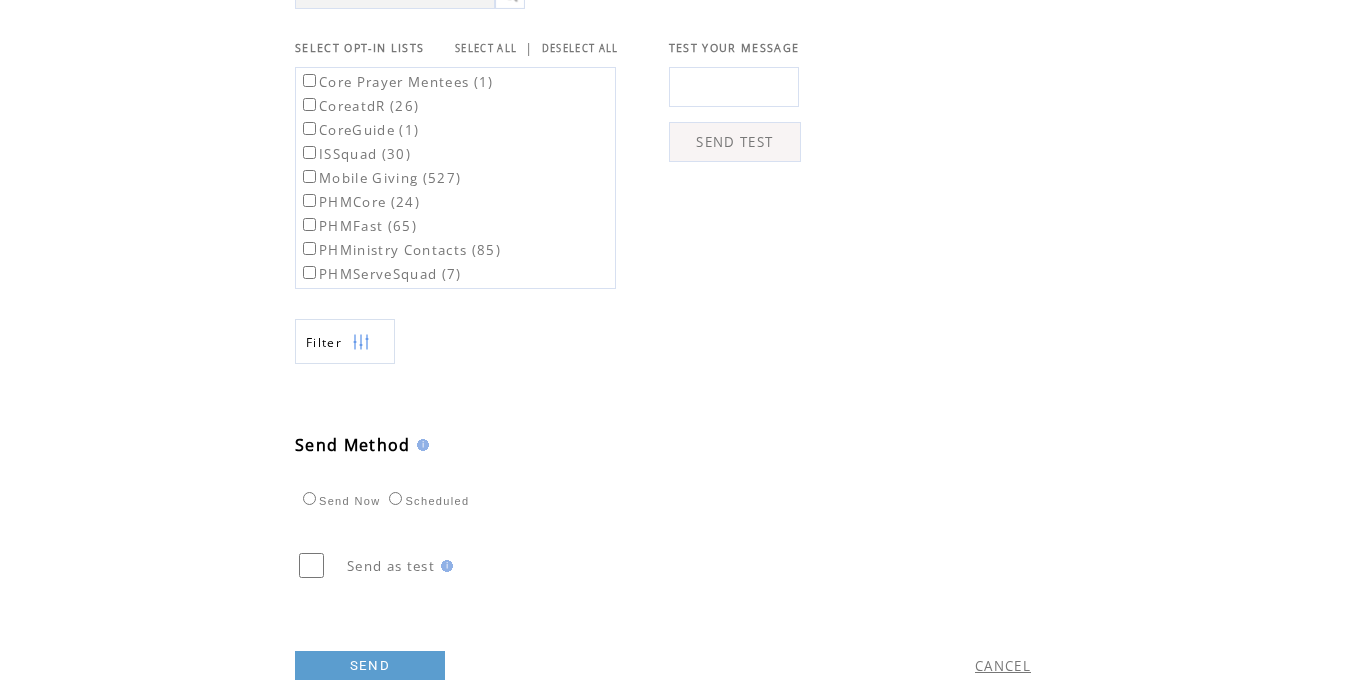 scroll, scrollTop: 748, scrollLeft: 0, axis: vertical 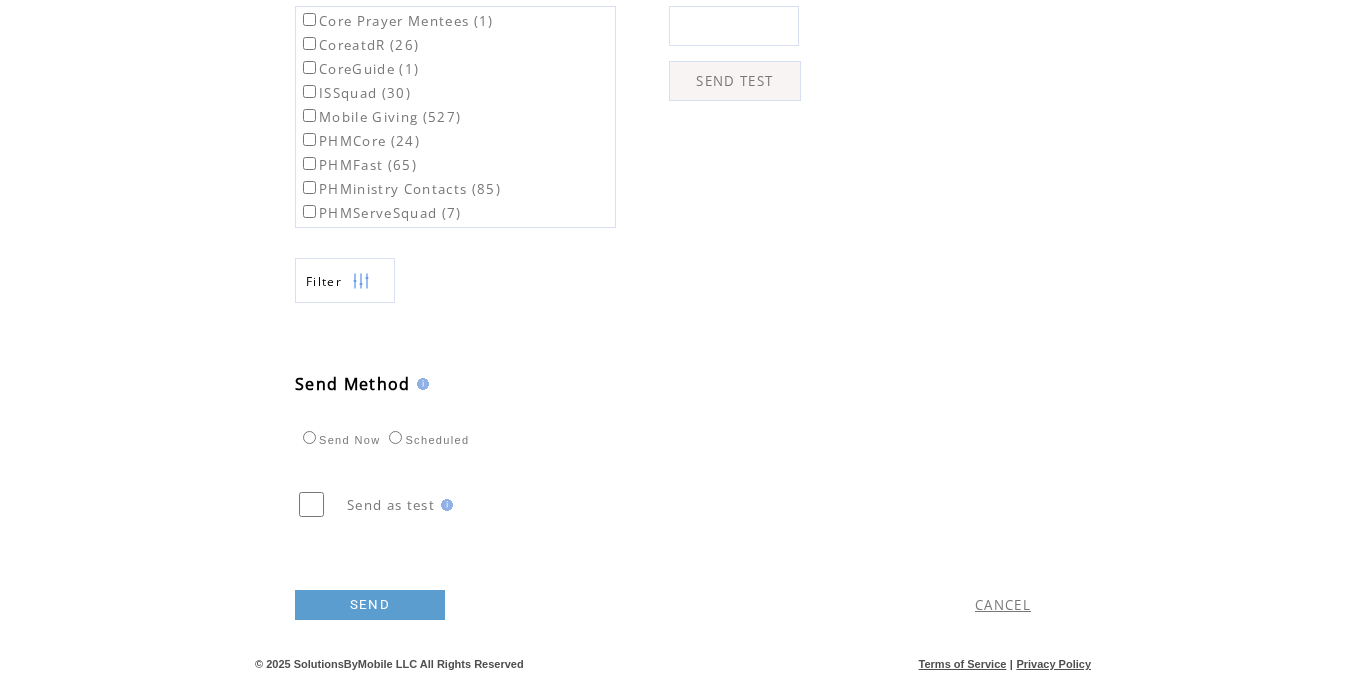 click at bounding box center [734, 26] 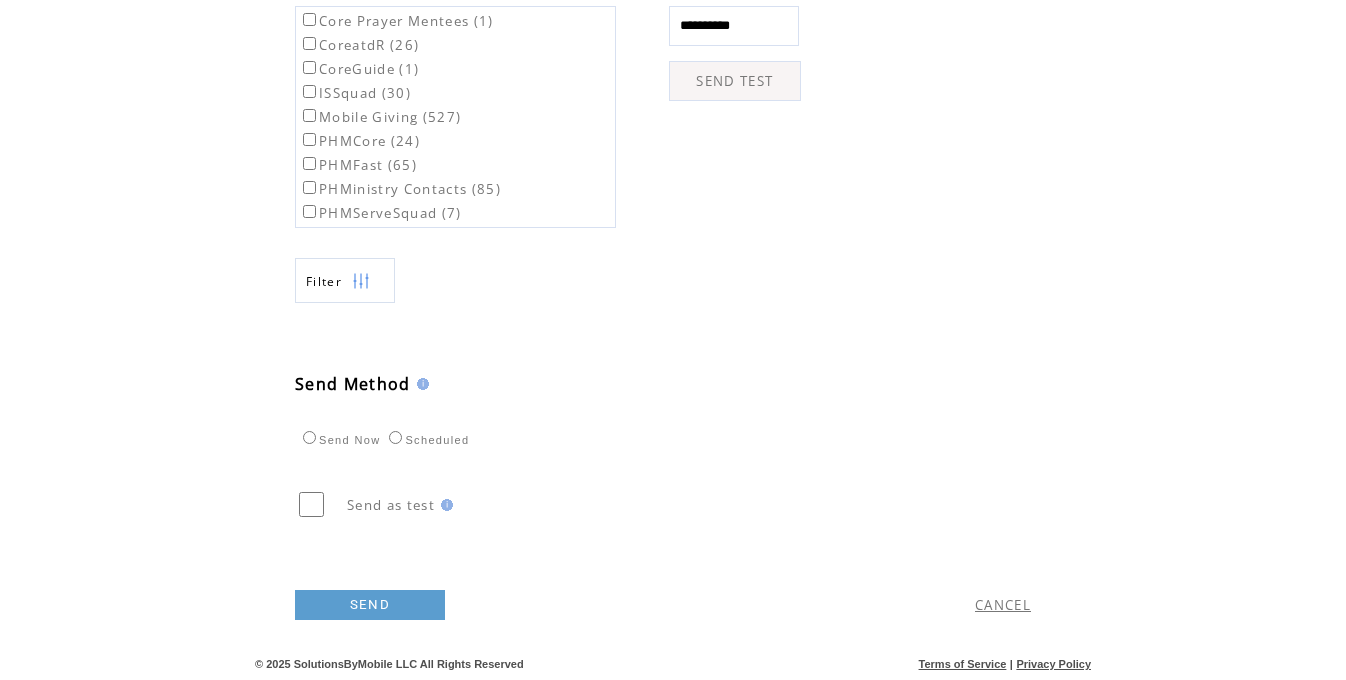 type on "**********" 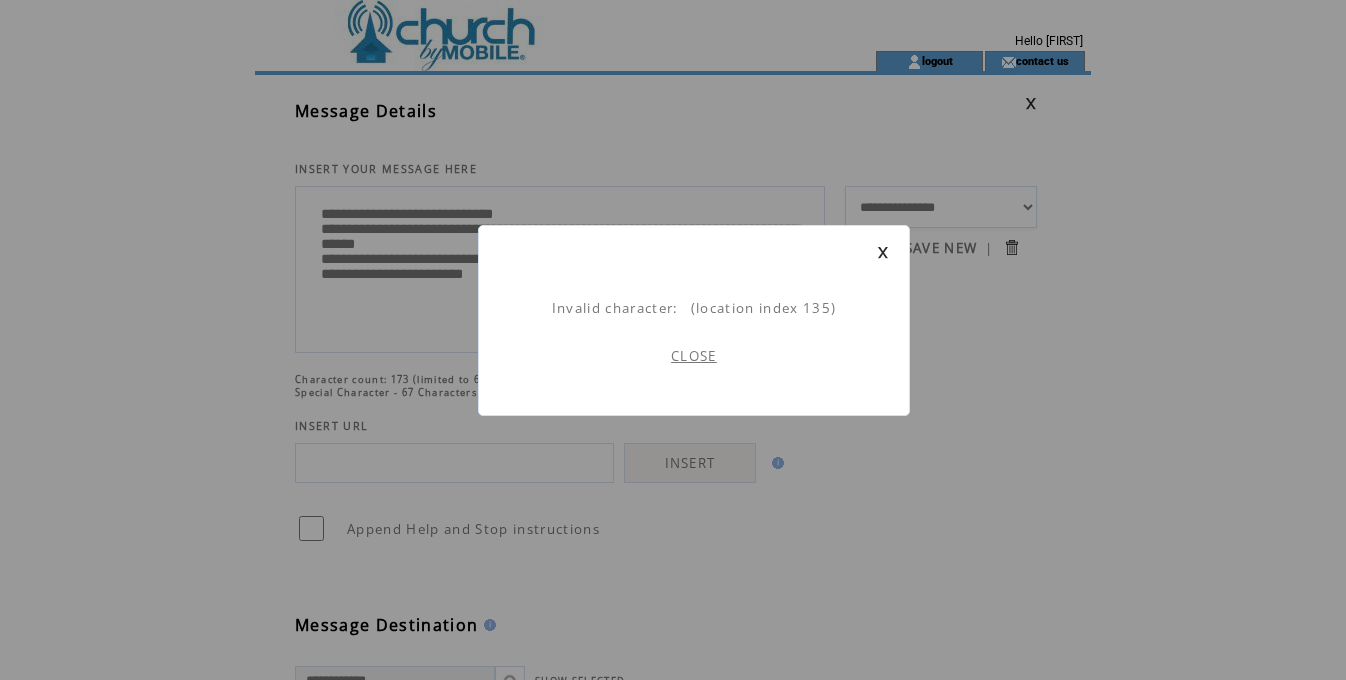 scroll, scrollTop: 1, scrollLeft: 0, axis: vertical 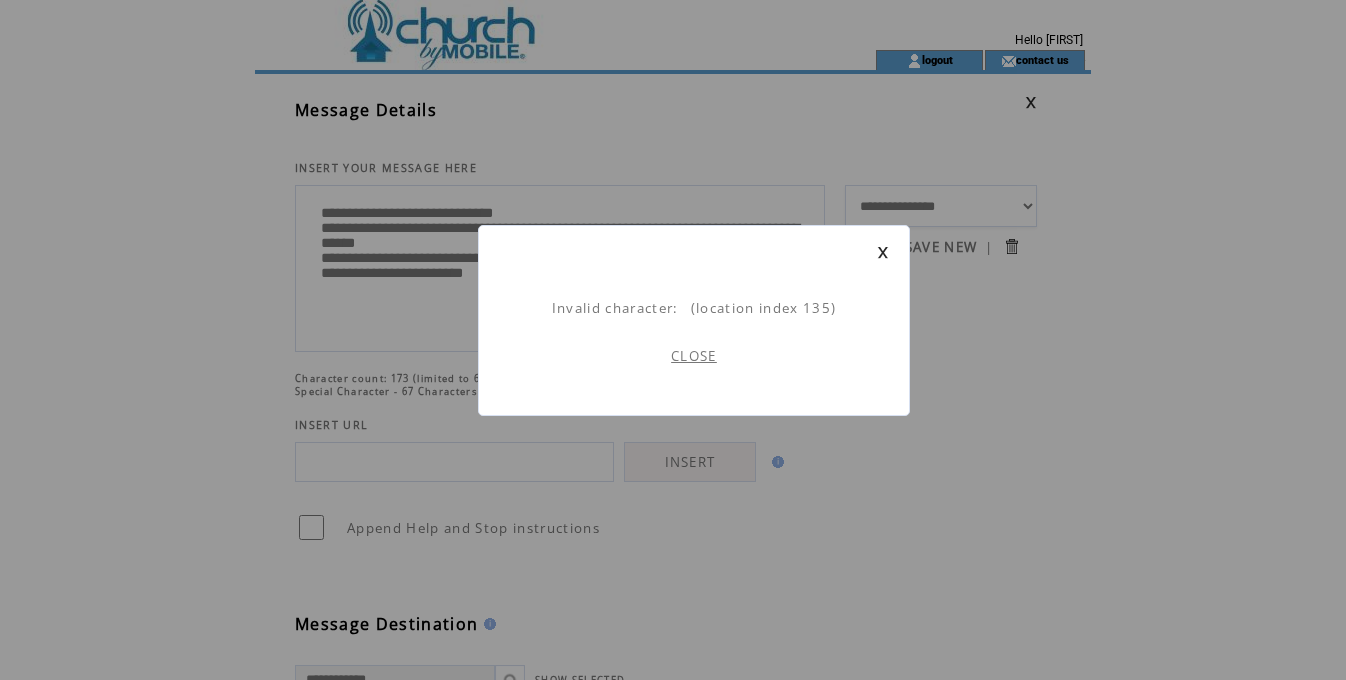 click on "CLOSE" at bounding box center (694, 356) 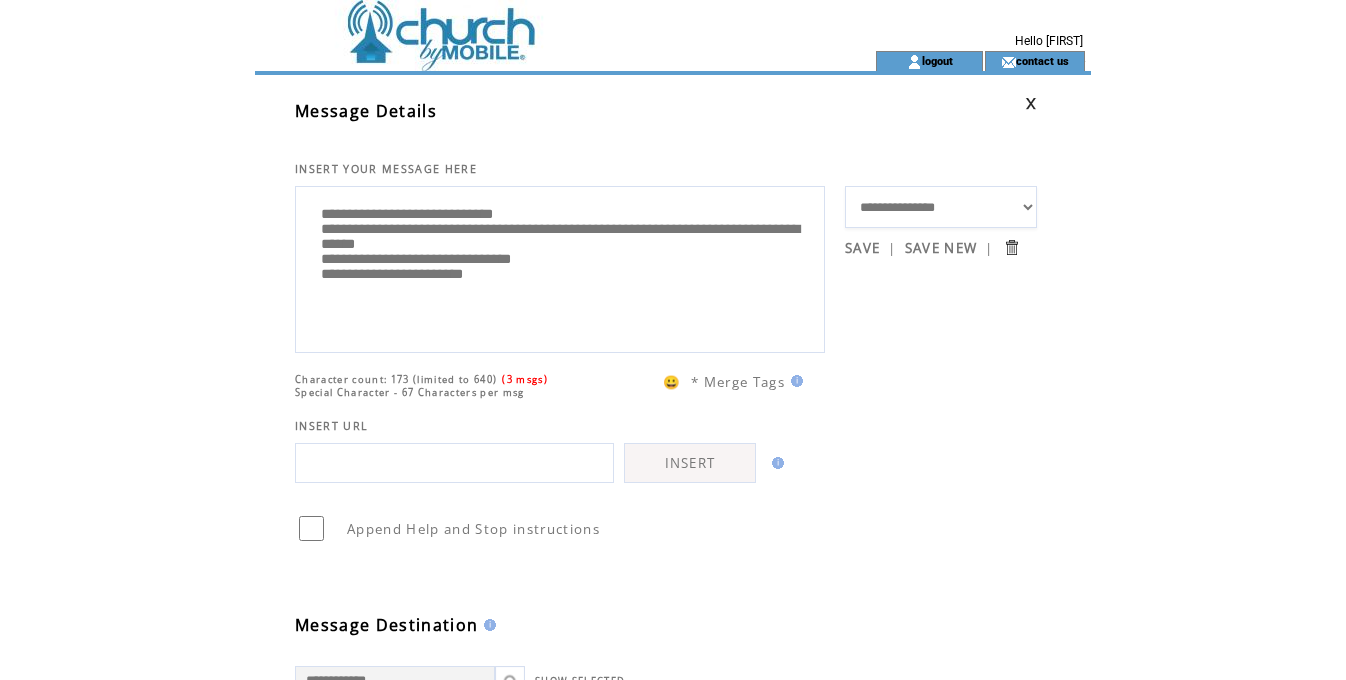 click on "**********" at bounding box center (560, 267) 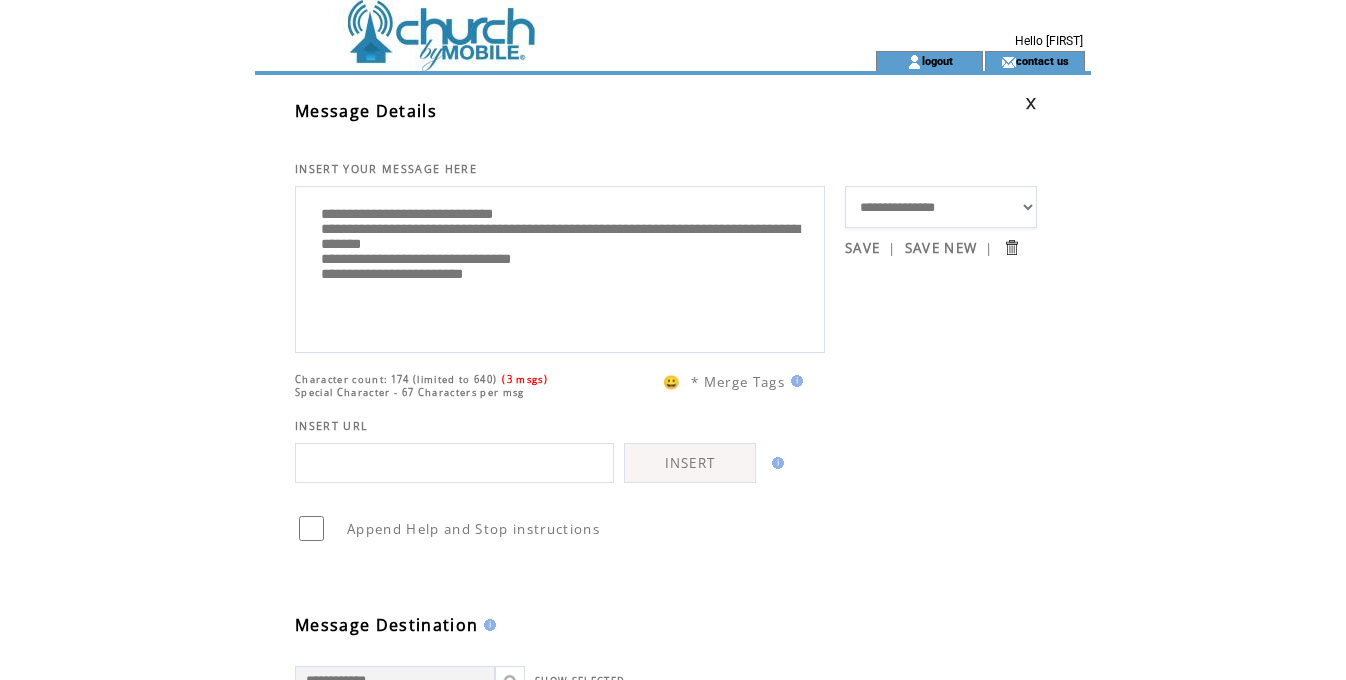 click on "**********" at bounding box center [560, 267] 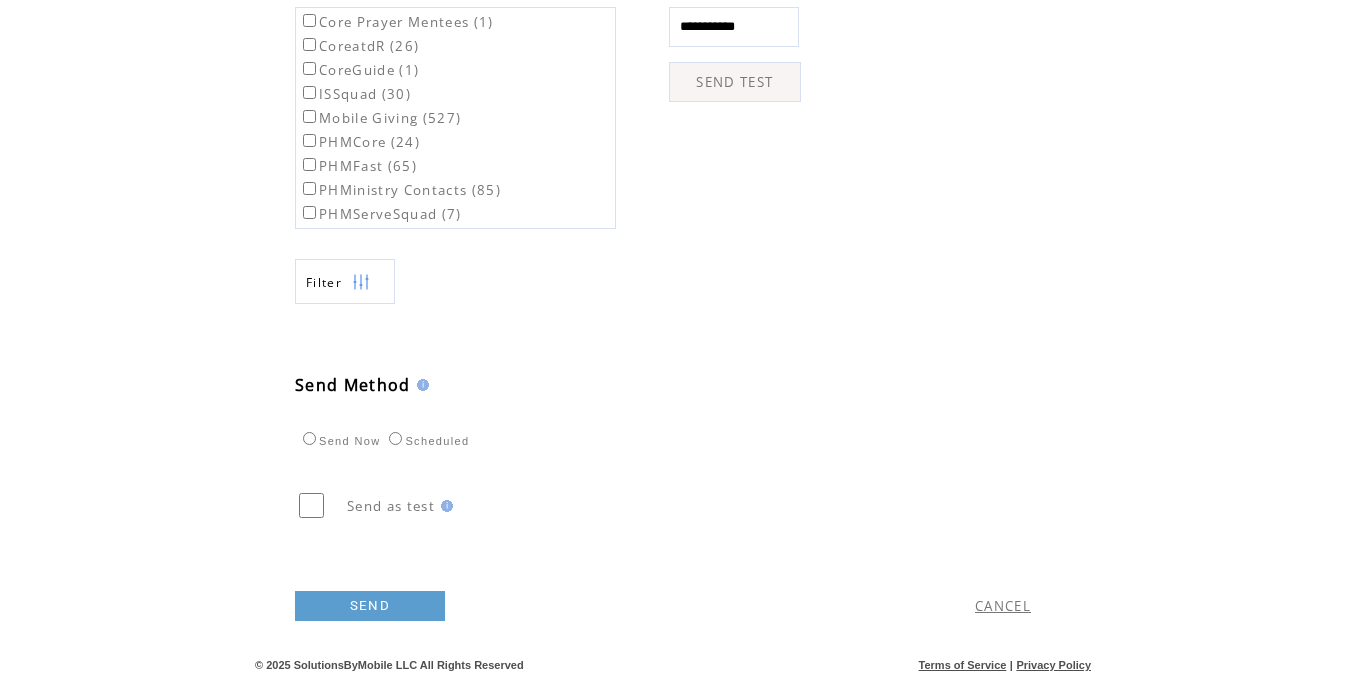scroll, scrollTop: 748, scrollLeft: 0, axis: vertical 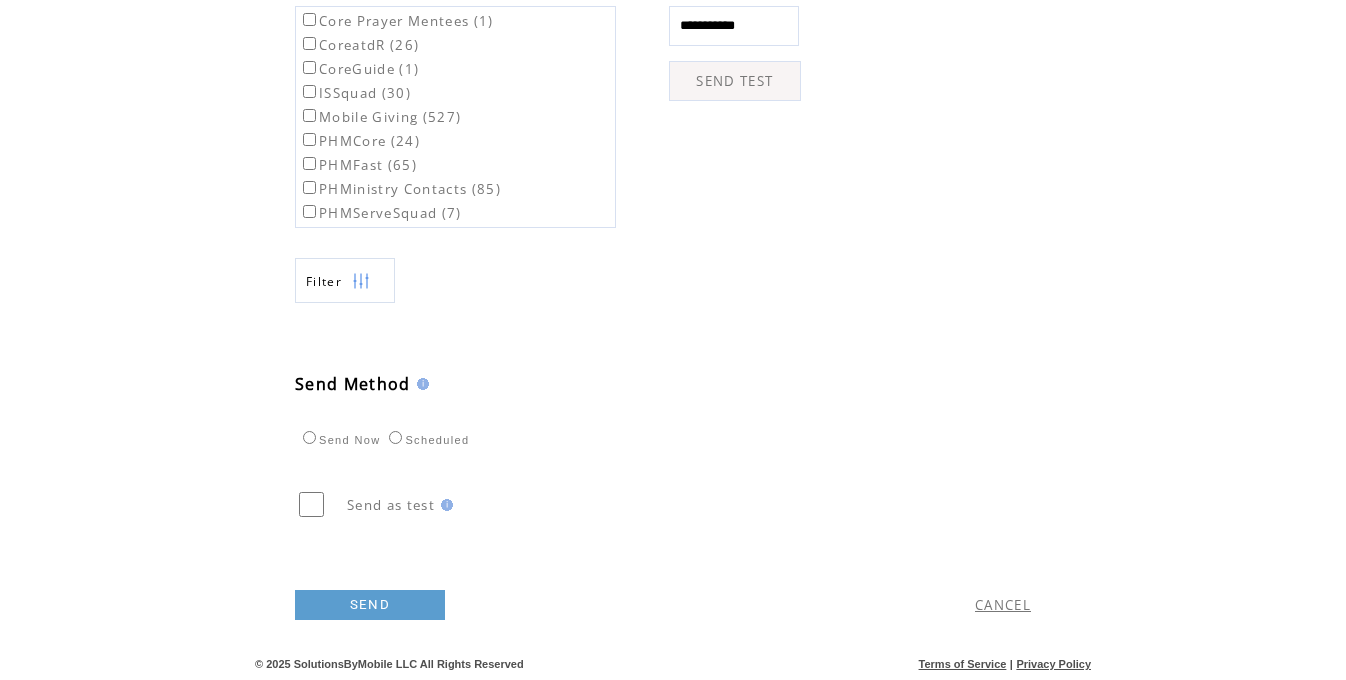 type on "**********" 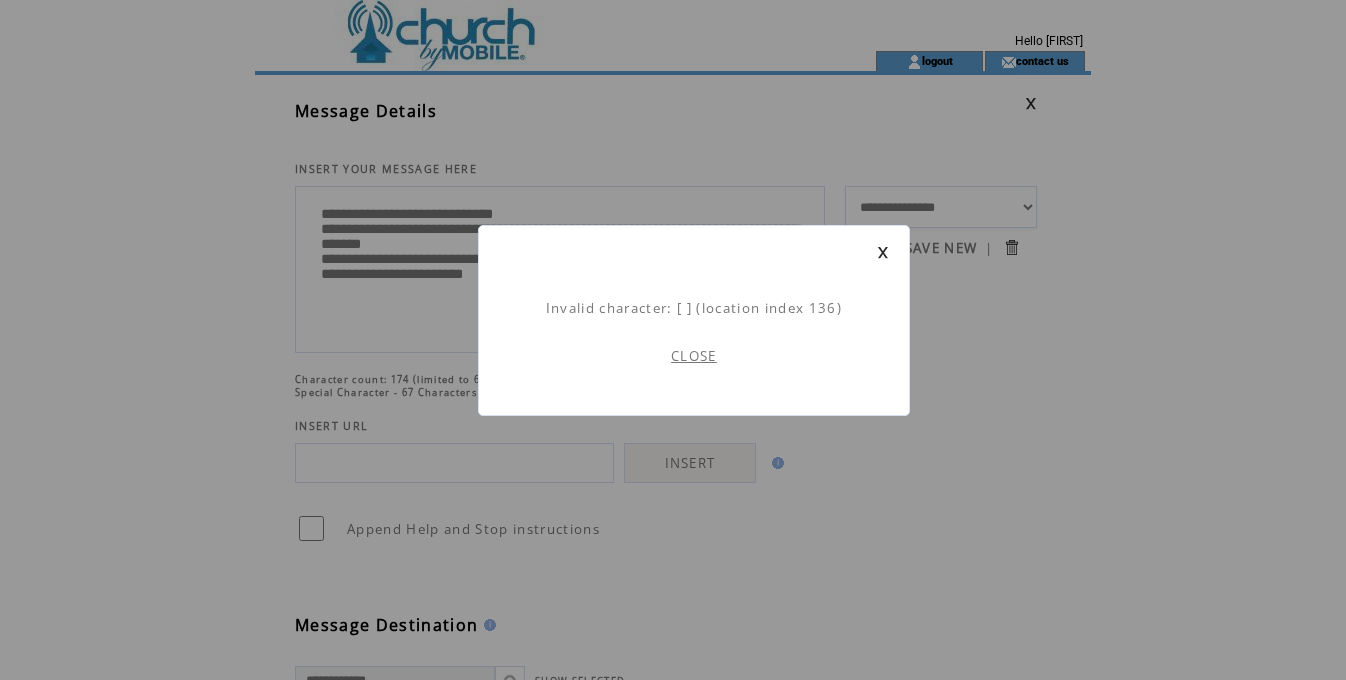 scroll, scrollTop: 1, scrollLeft: 0, axis: vertical 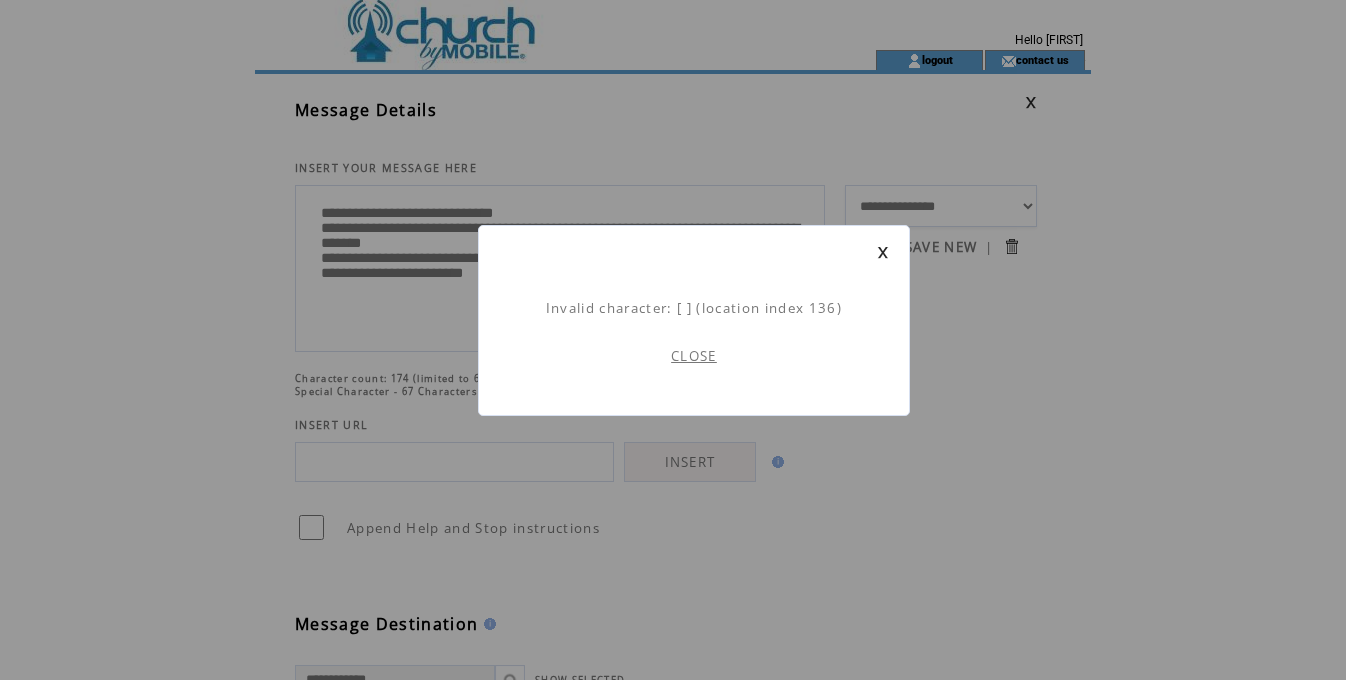 click on "CLOSE" at bounding box center (694, 252) 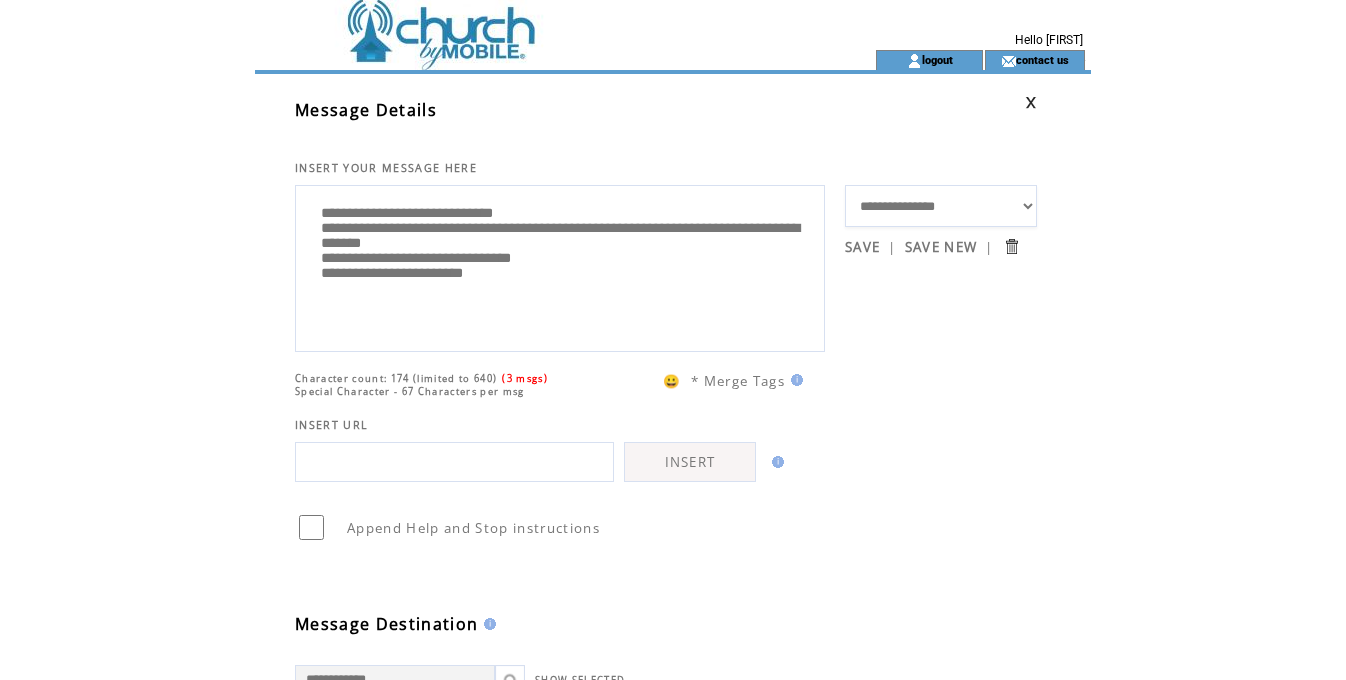 scroll, scrollTop: 0, scrollLeft: 0, axis: both 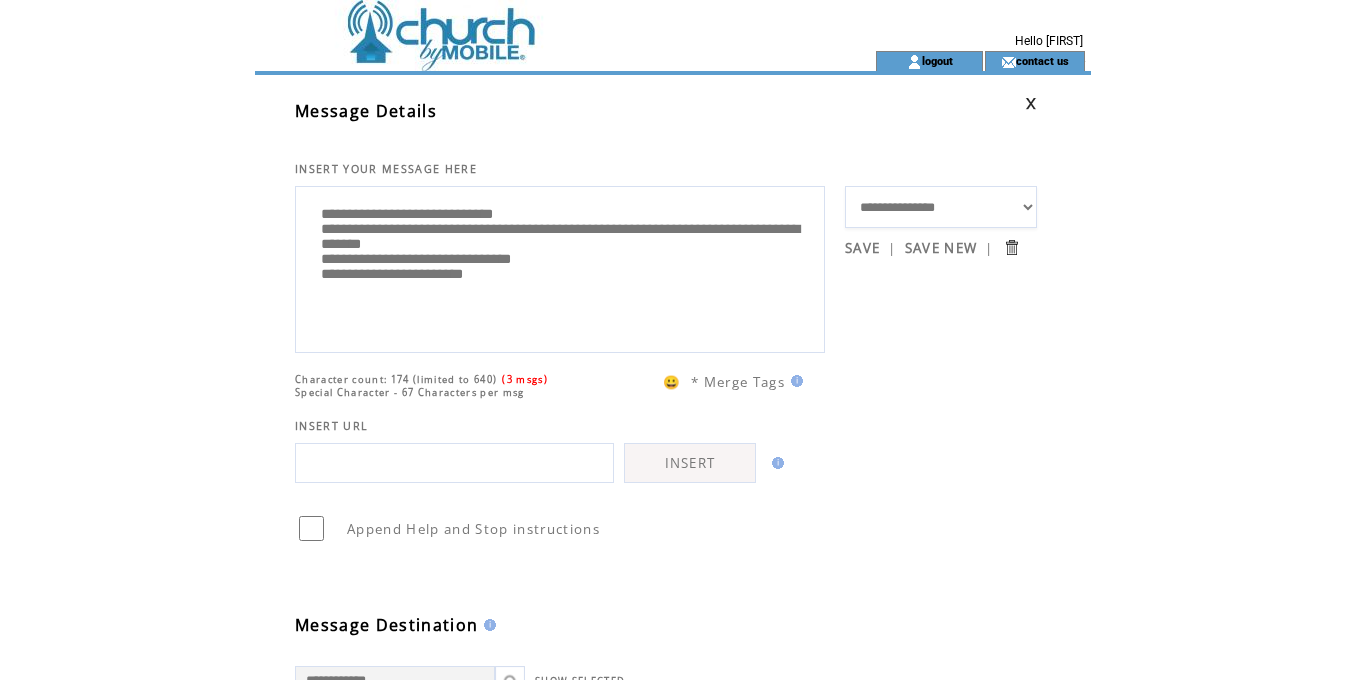 click on "**********" at bounding box center (560, 267) 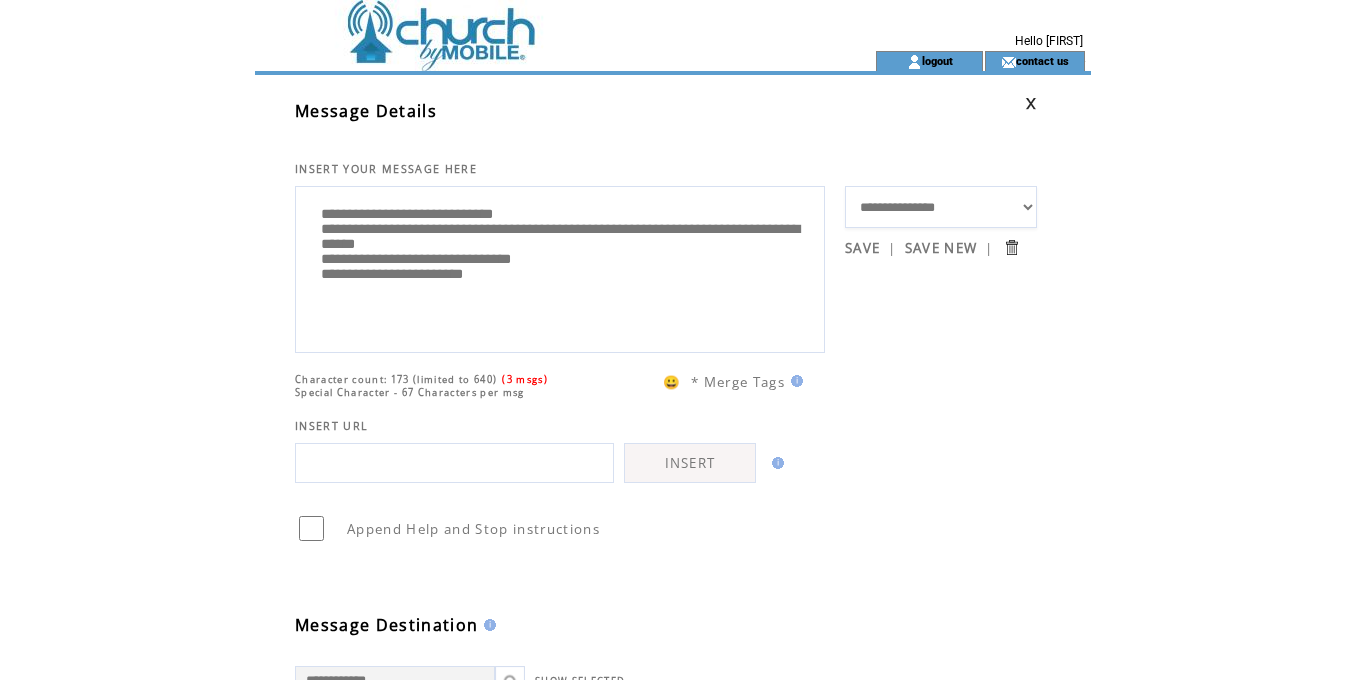 click on "**********" at bounding box center [560, 267] 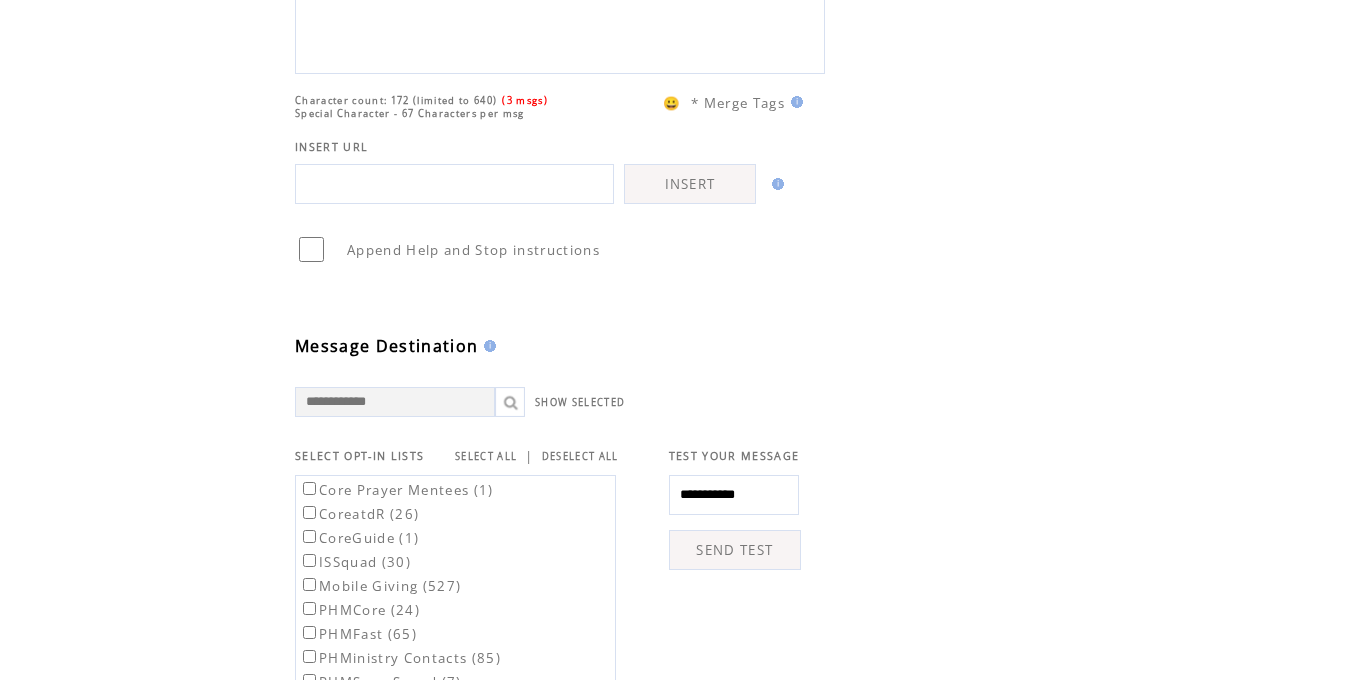 scroll, scrollTop: 281, scrollLeft: 0, axis: vertical 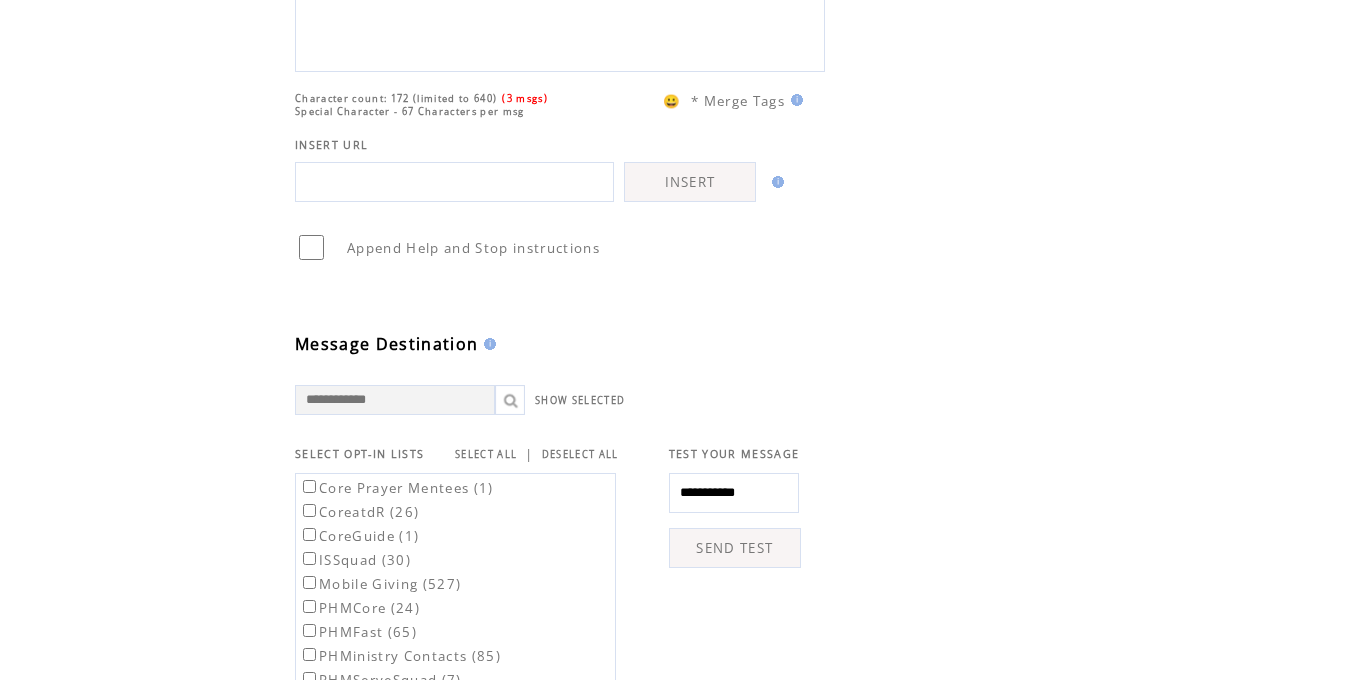 type on "**********" 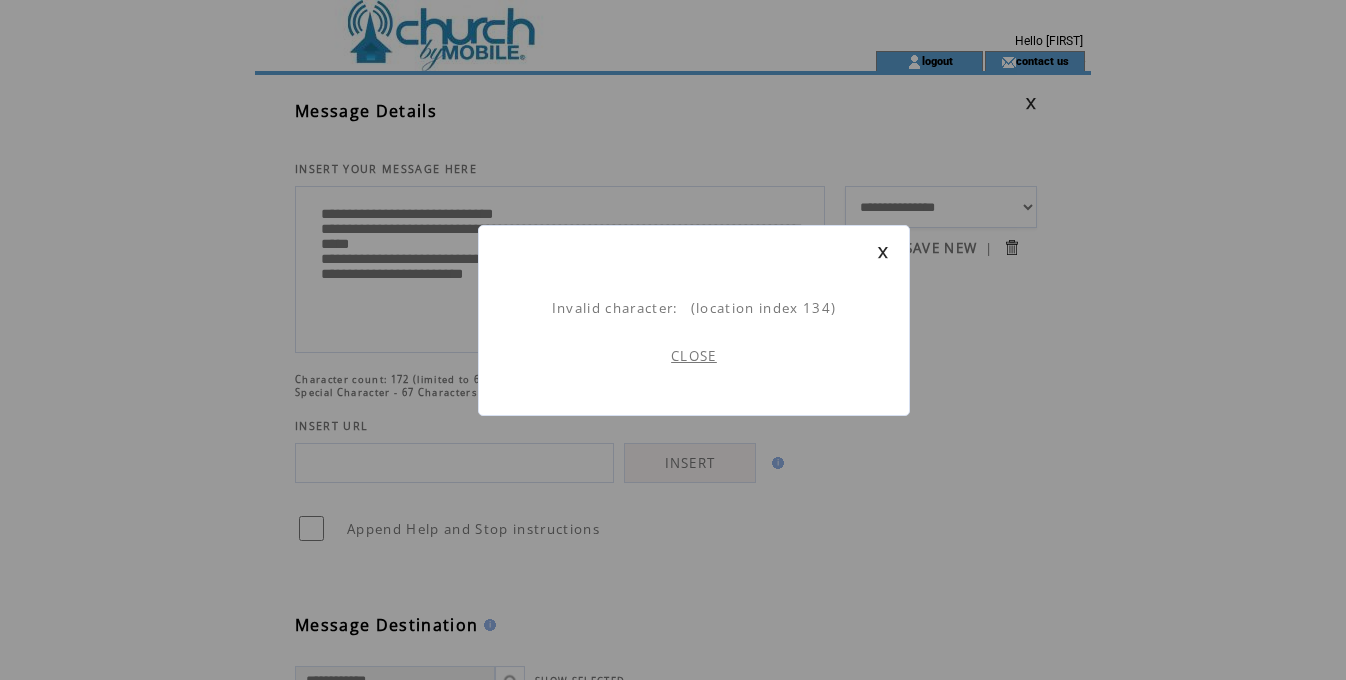 scroll, scrollTop: 1, scrollLeft: 0, axis: vertical 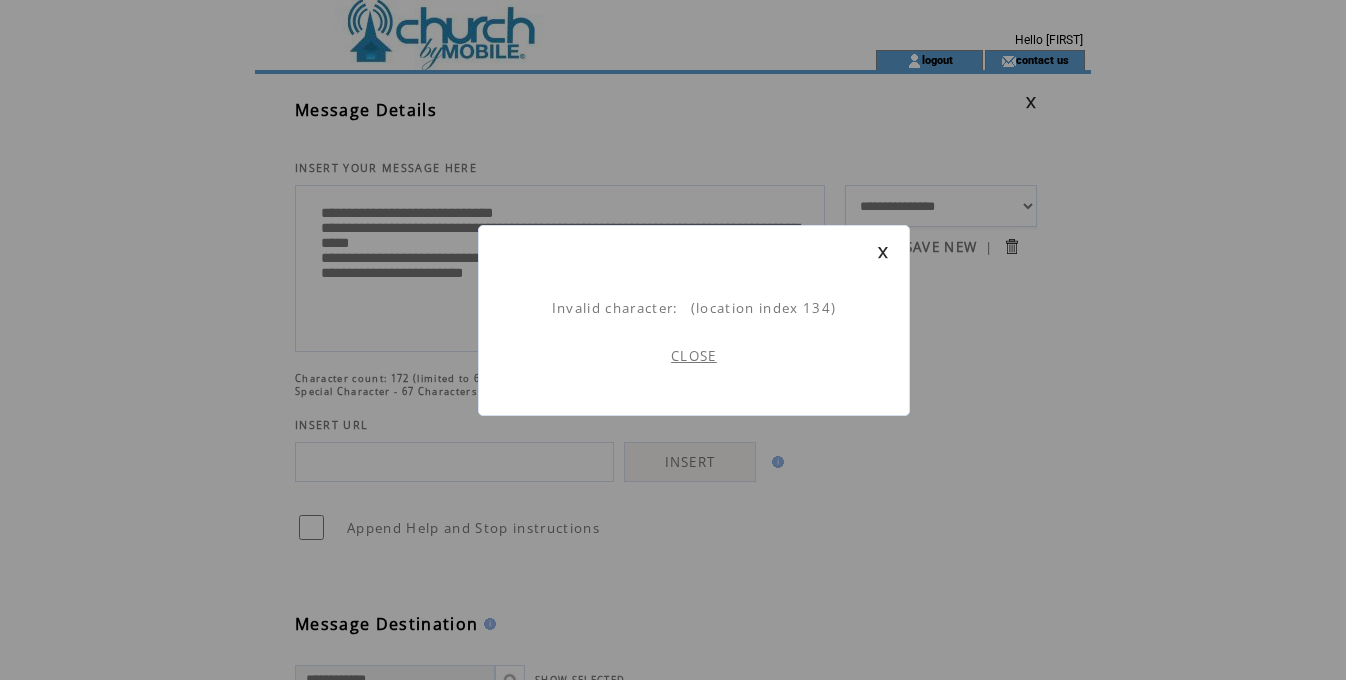 click on "CLOSE" at bounding box center (694, 356) 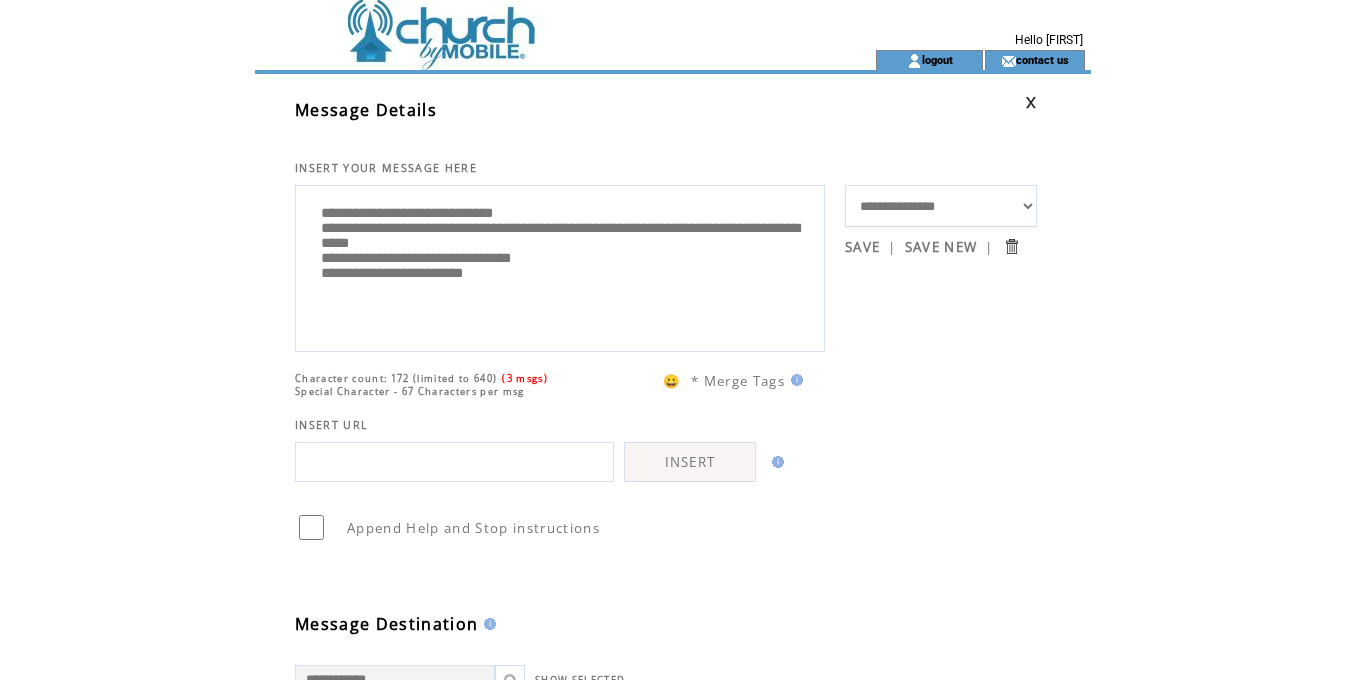 scroll, scrollTop: 0, scrollLeft: 0, axis: both 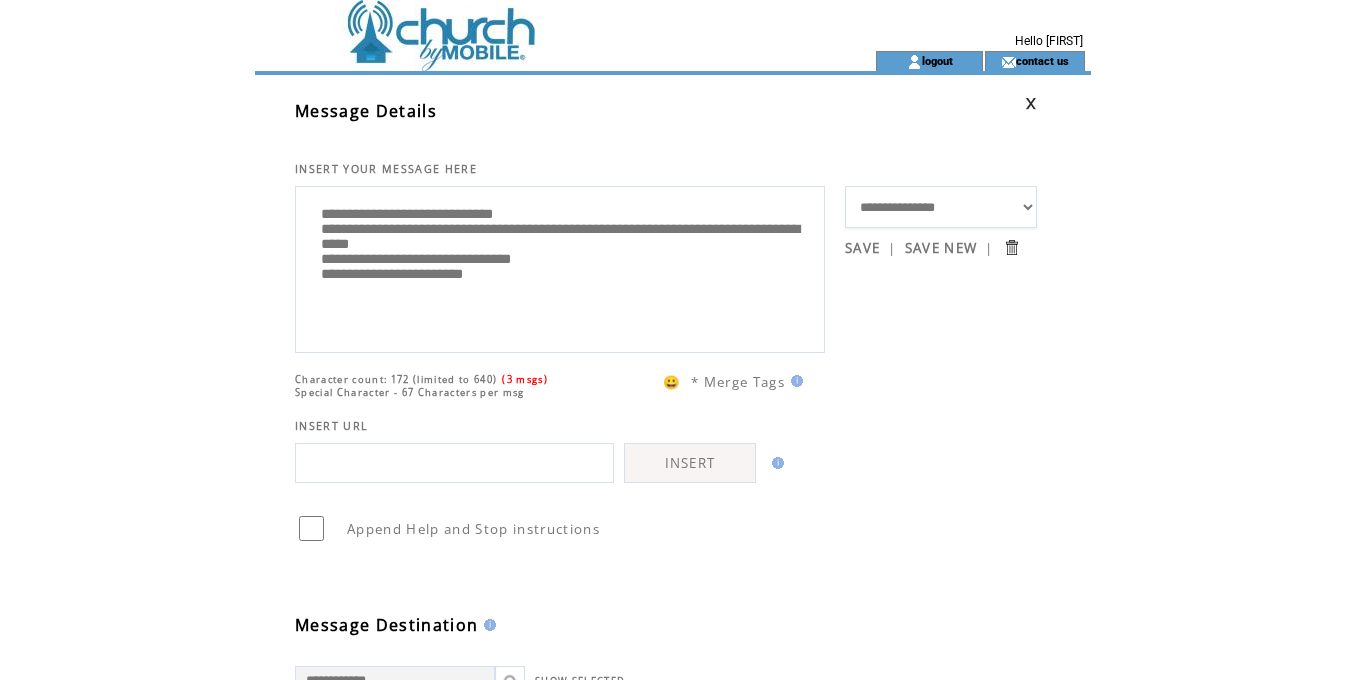 click on "**********" at bounding box center (560, 267) 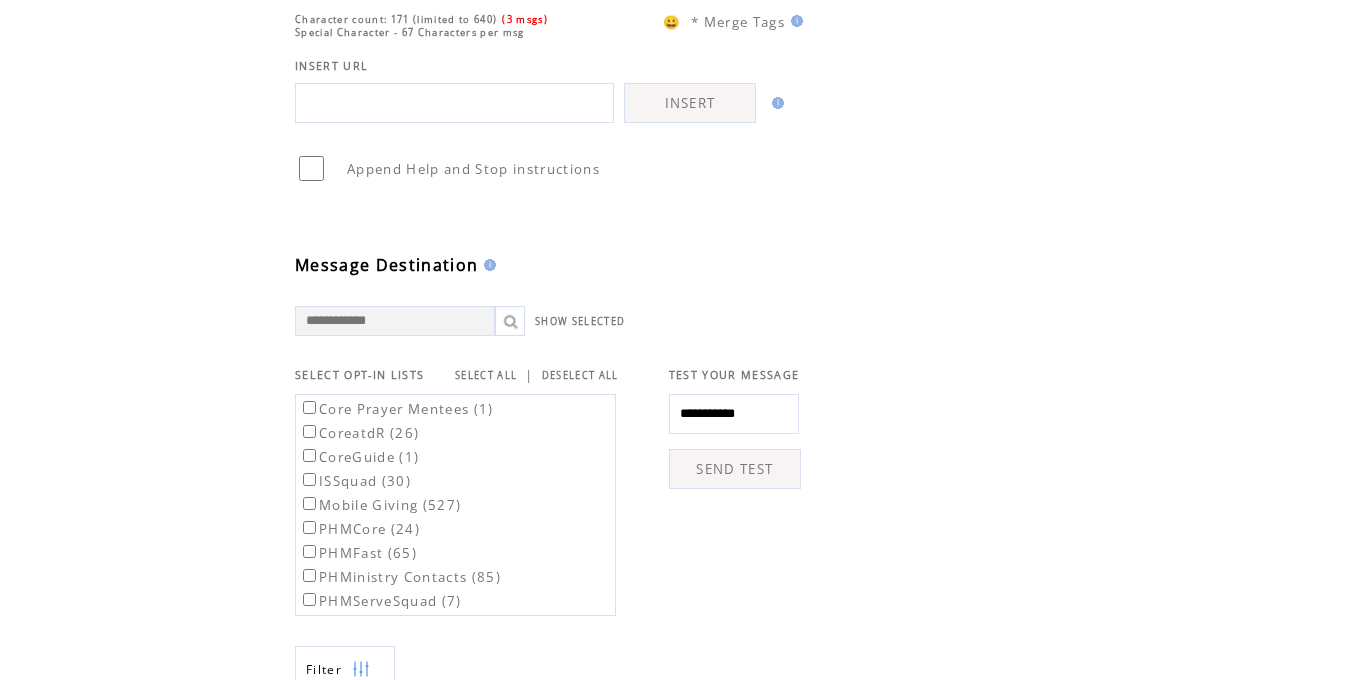 scroll, scrollTop: 374, scrollLeft: 0, axis: vertical 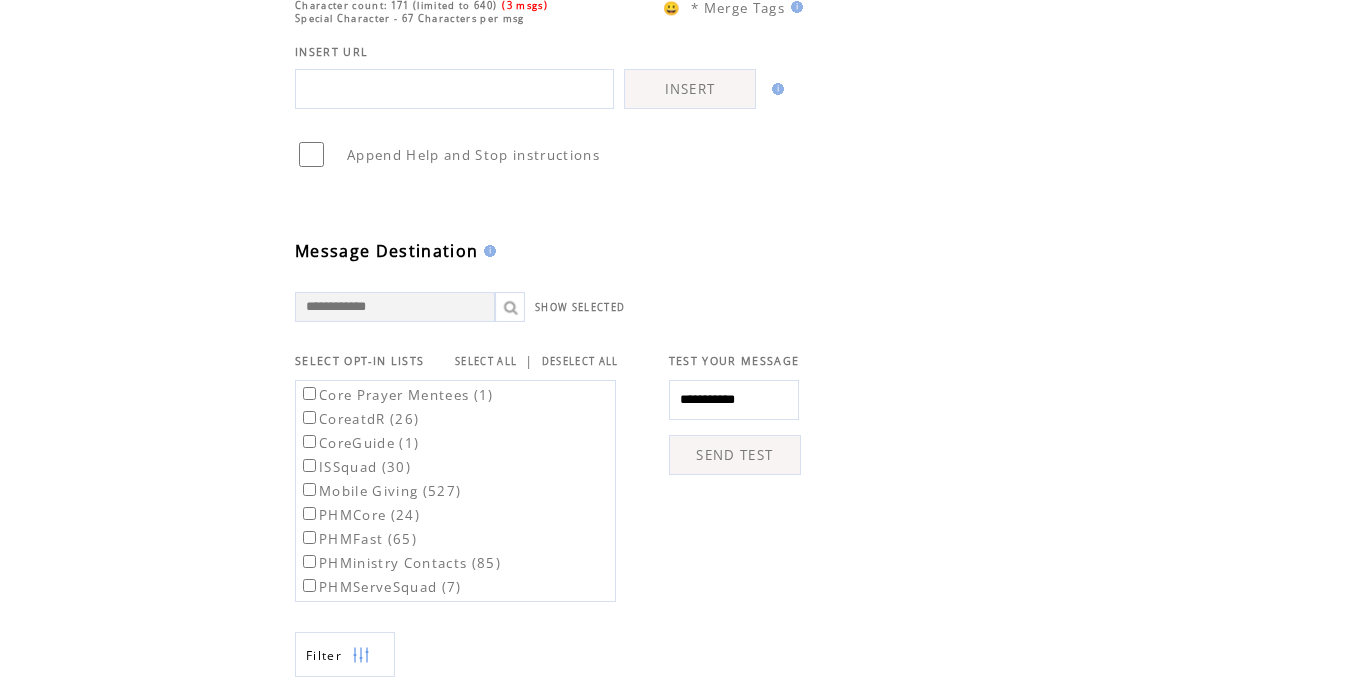 type on "**********" 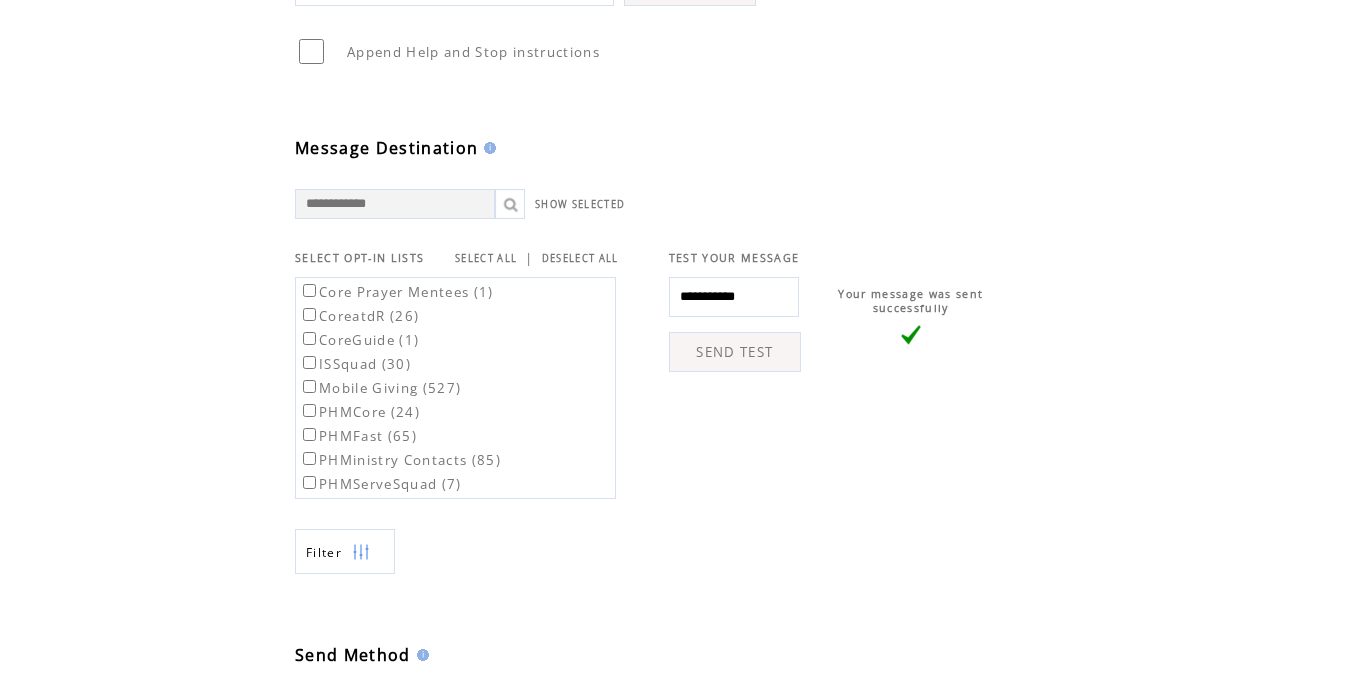 scroll, scrollTop: 466, scrollLeft: 0, axis: vertical 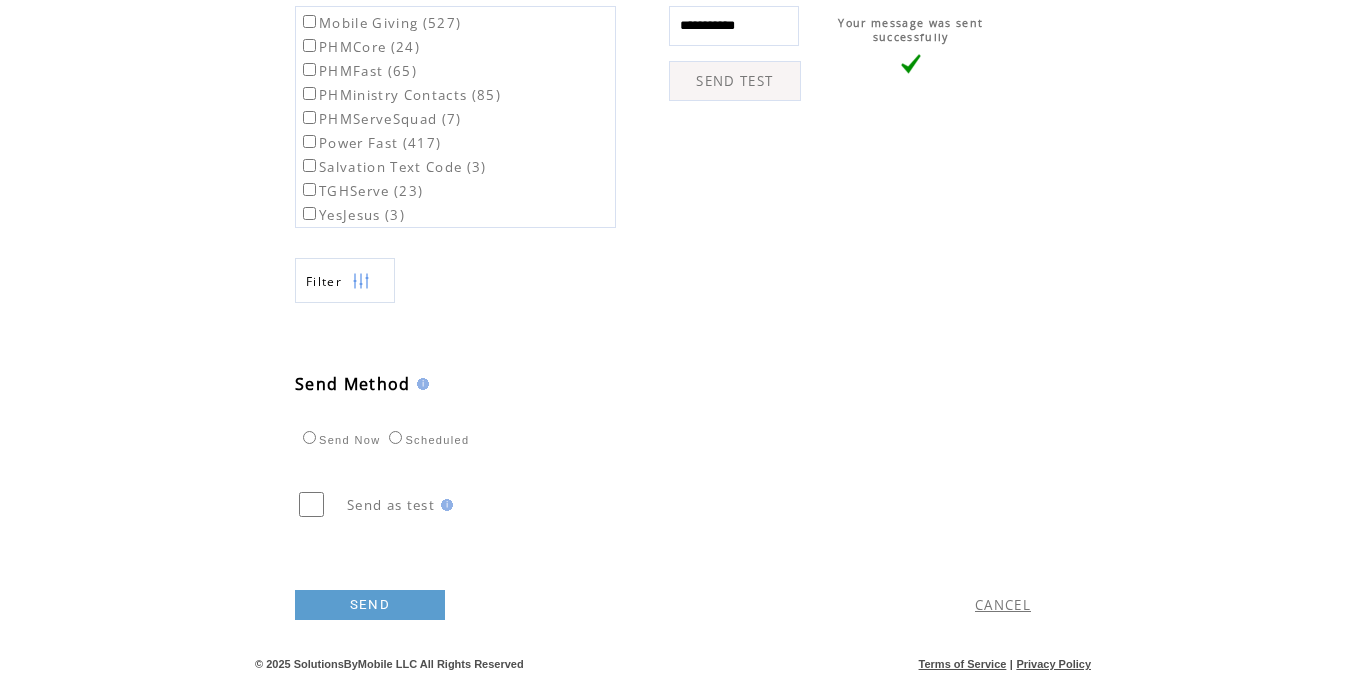 click on "SEND" at bounding box center [370, 605] 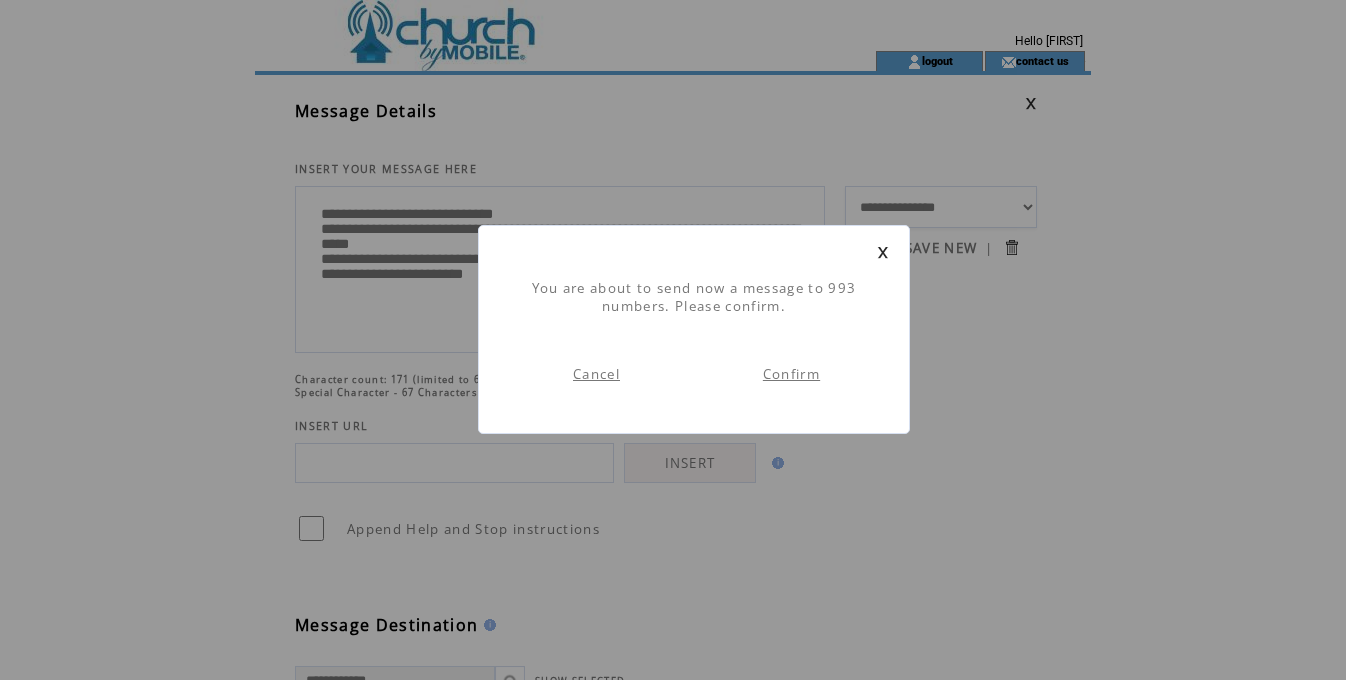 scroll, scrollTop: 1, scrollLeft: 0, axis: vertical 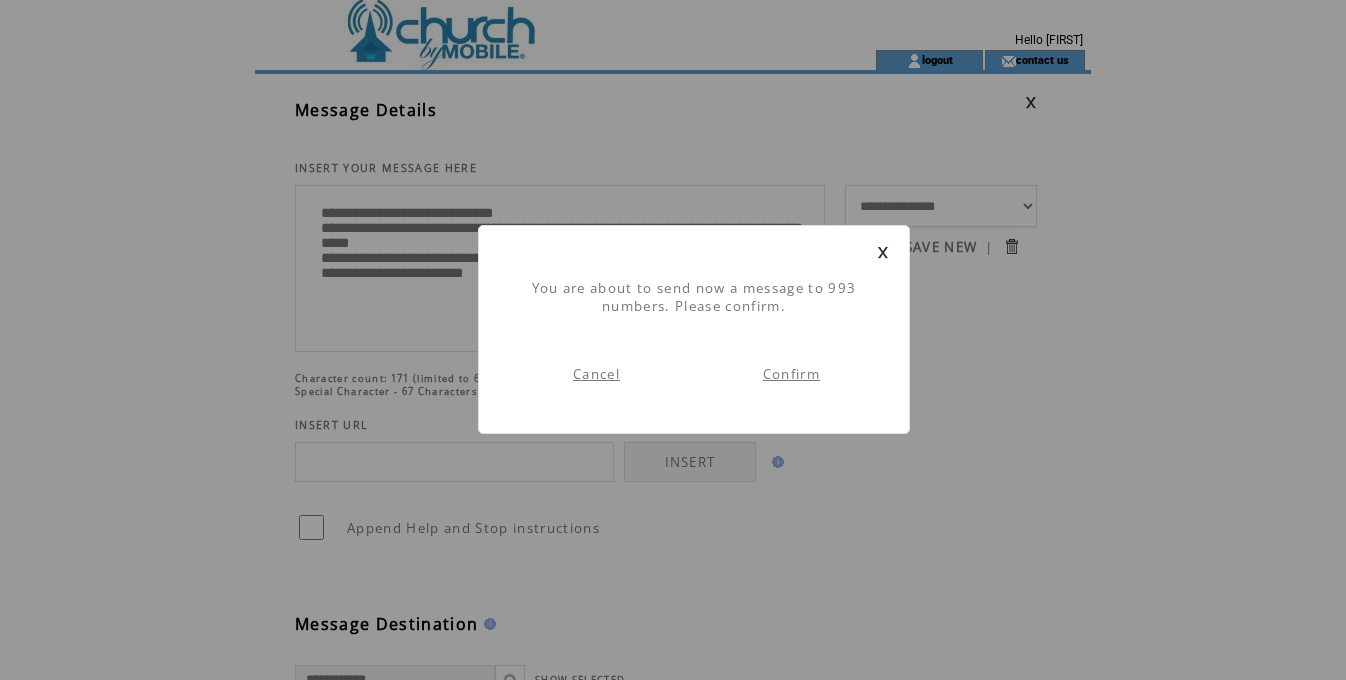 click on "Confirm" at bounding box center [791, 374] 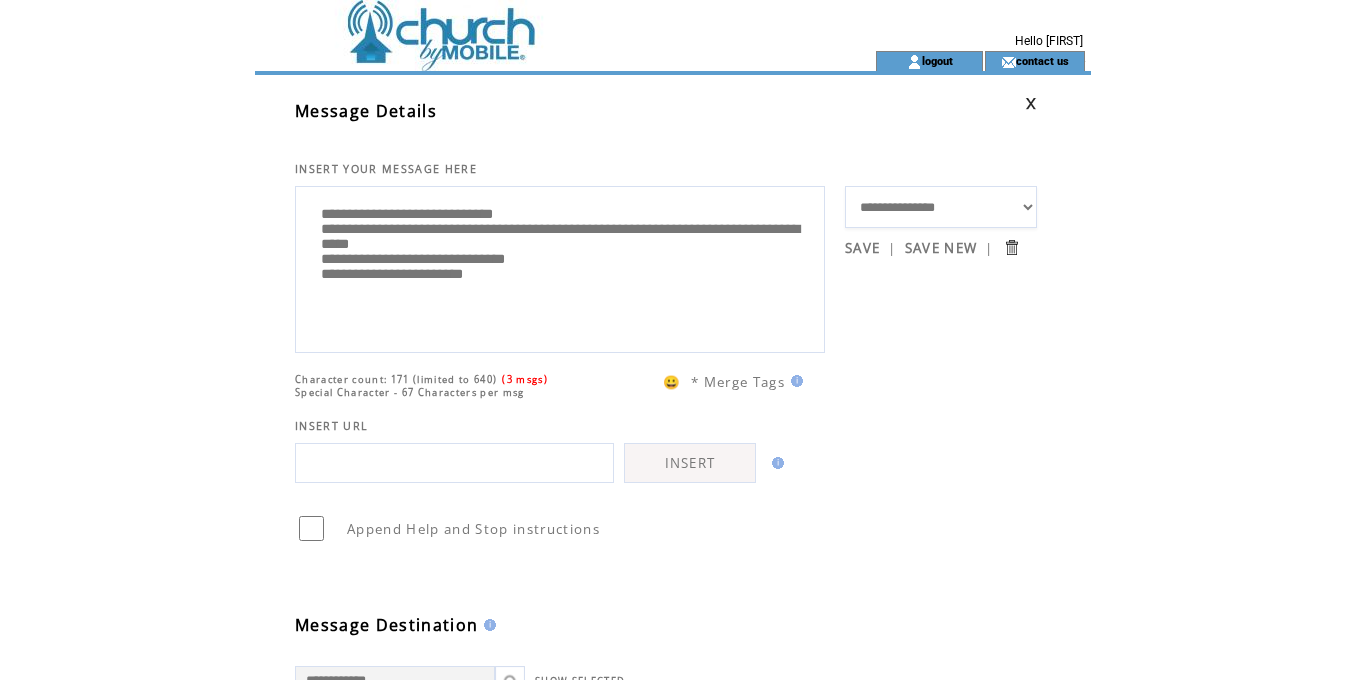 scroll, scrollTop: 1, scrollLeft: 0, axis: vertical 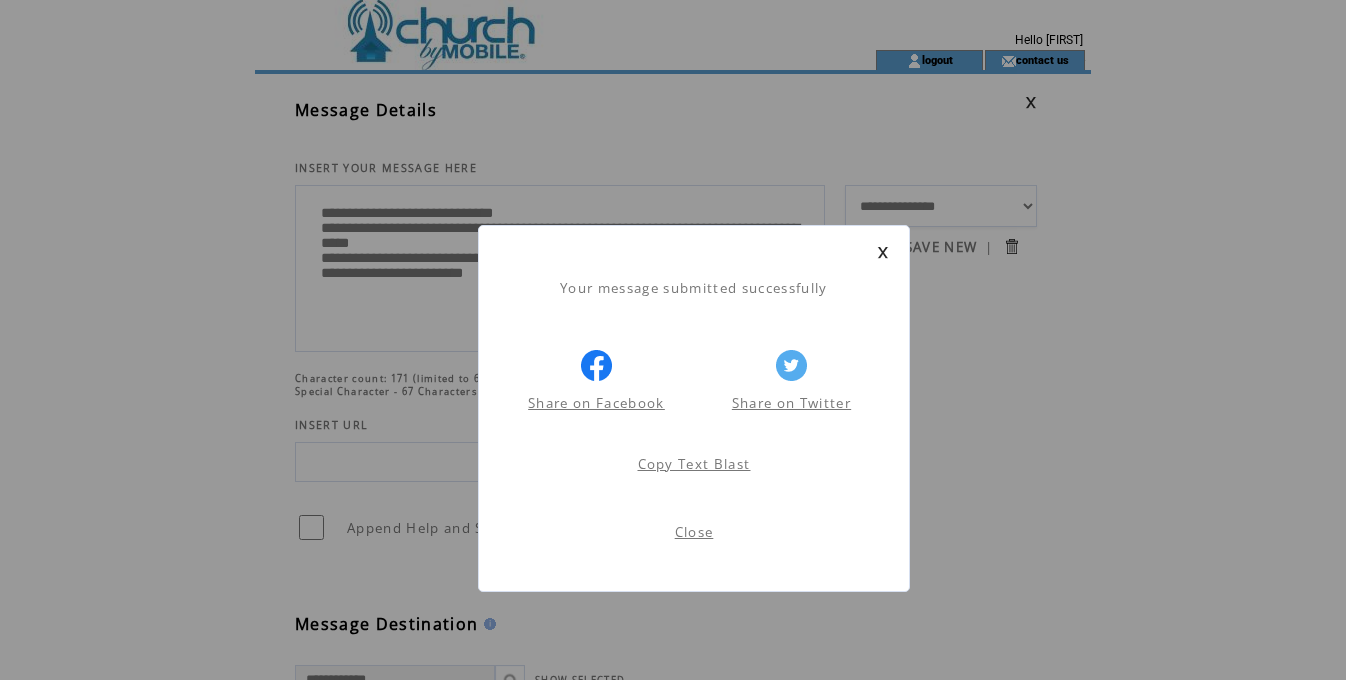 click on "Close" at bounding box center [694, 532] 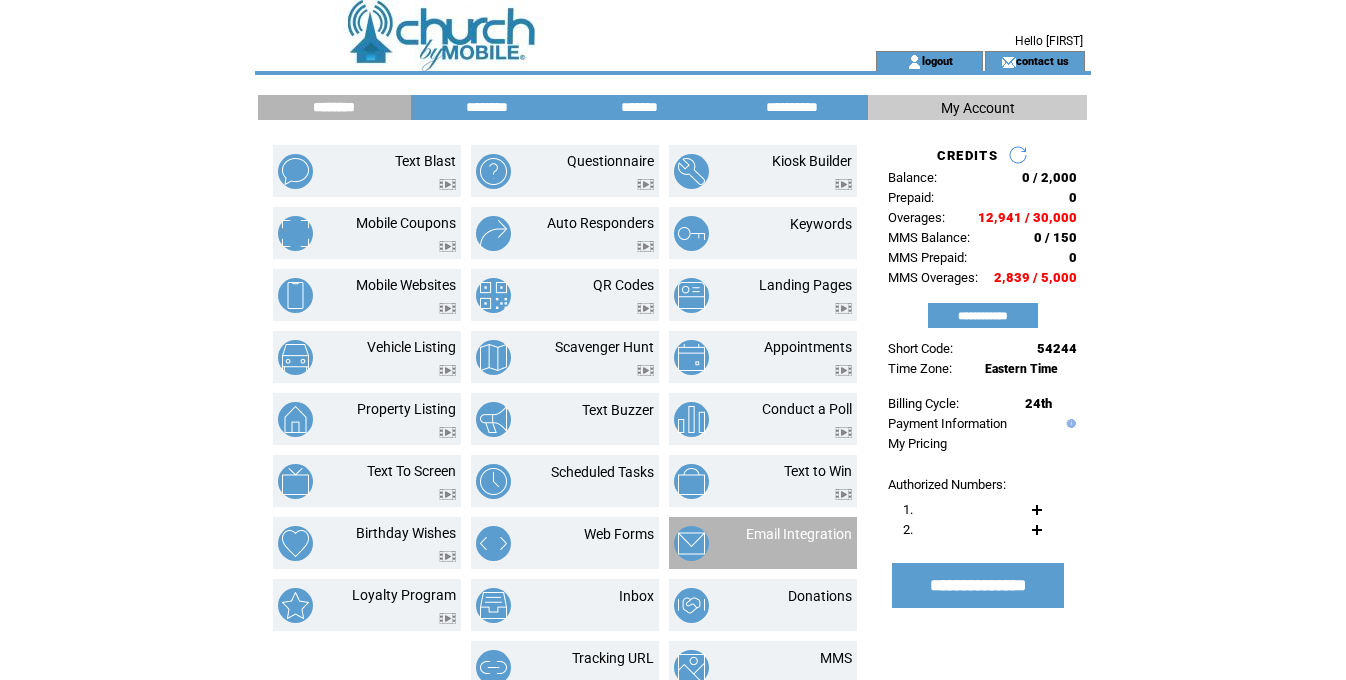 scroll, scrollTop: 0, scrollLeft: 0, axis: both 